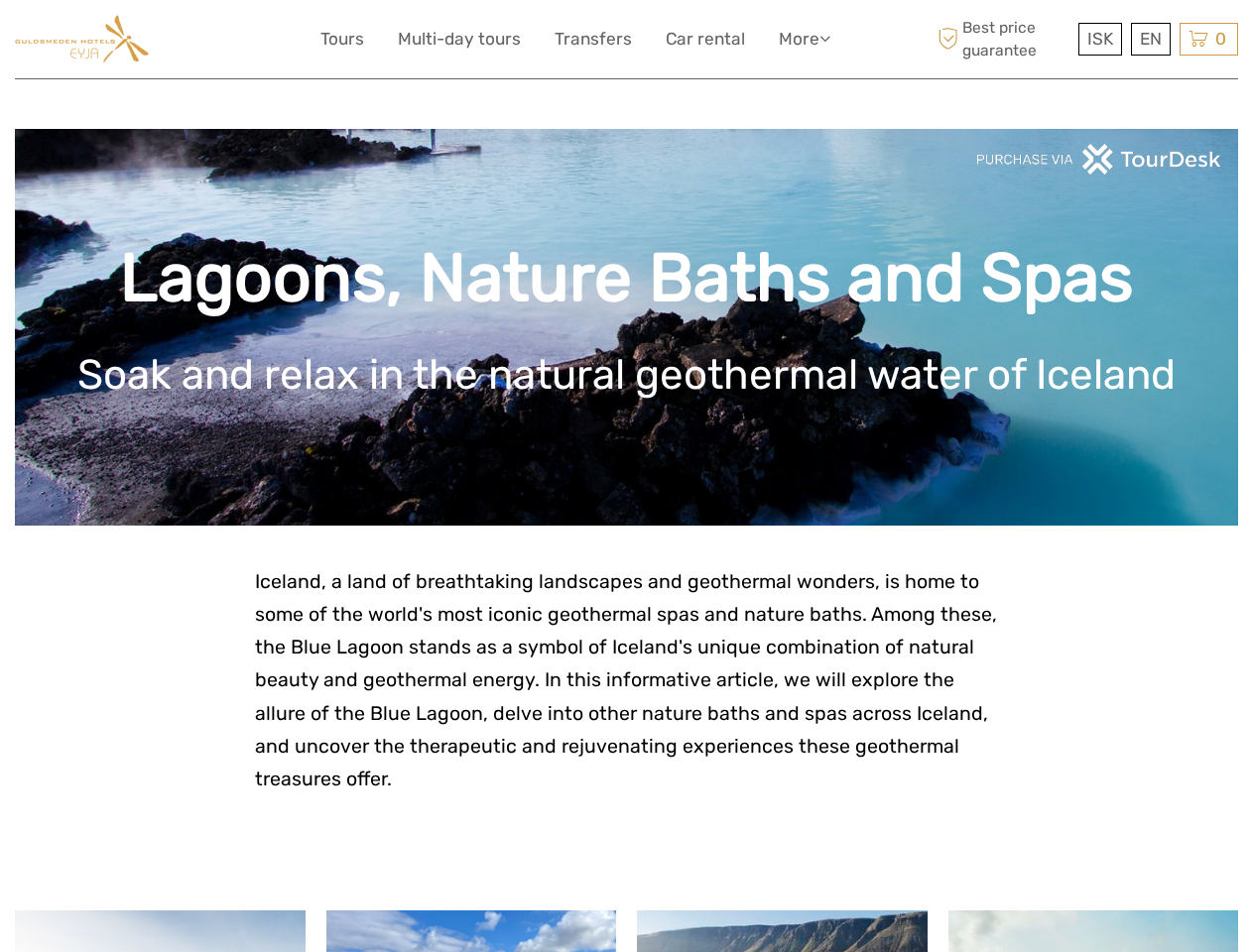 scroll, scrollTop: 0, scrollLeft: 0, axis: both 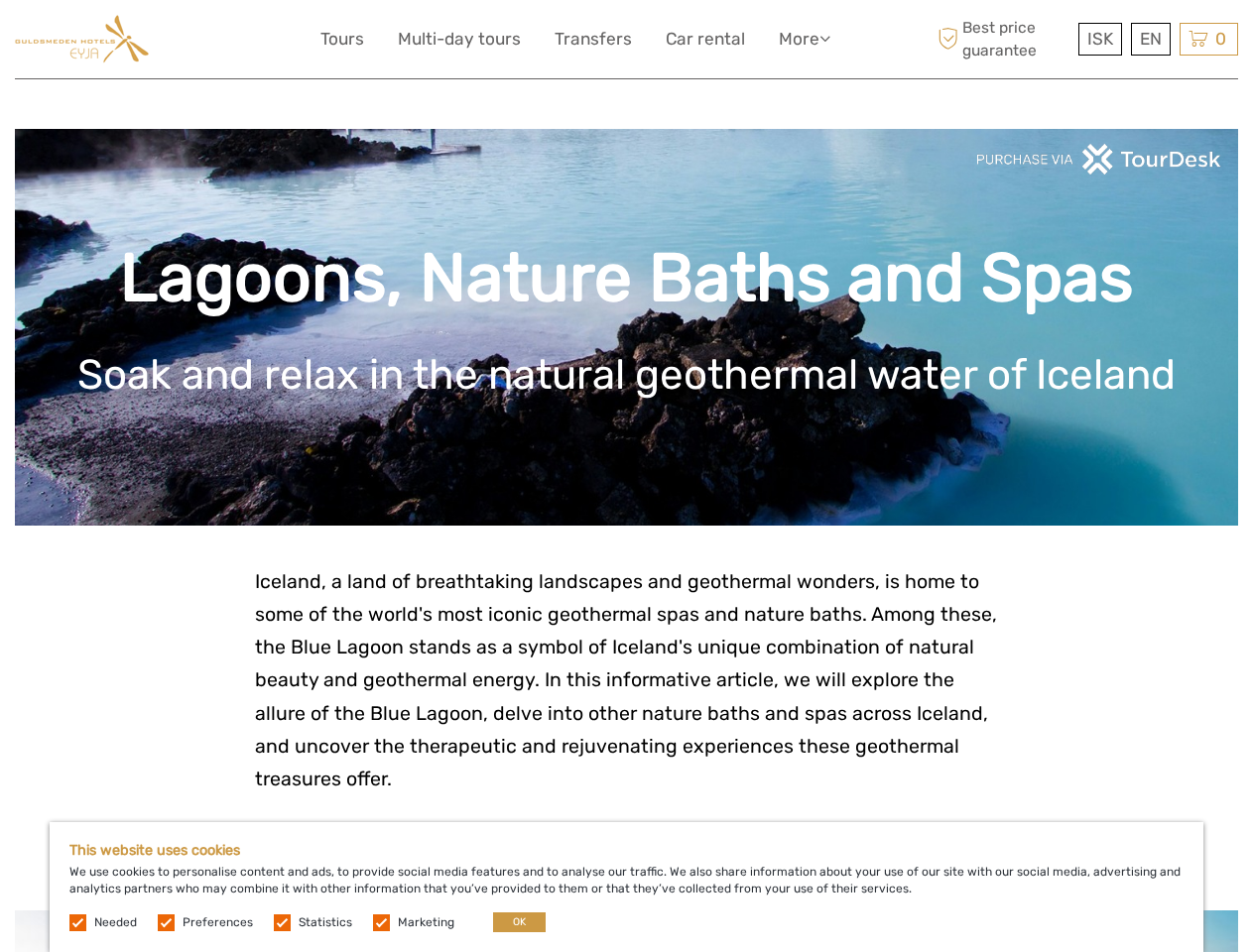 click on "More" at bounding box center (805, 39) 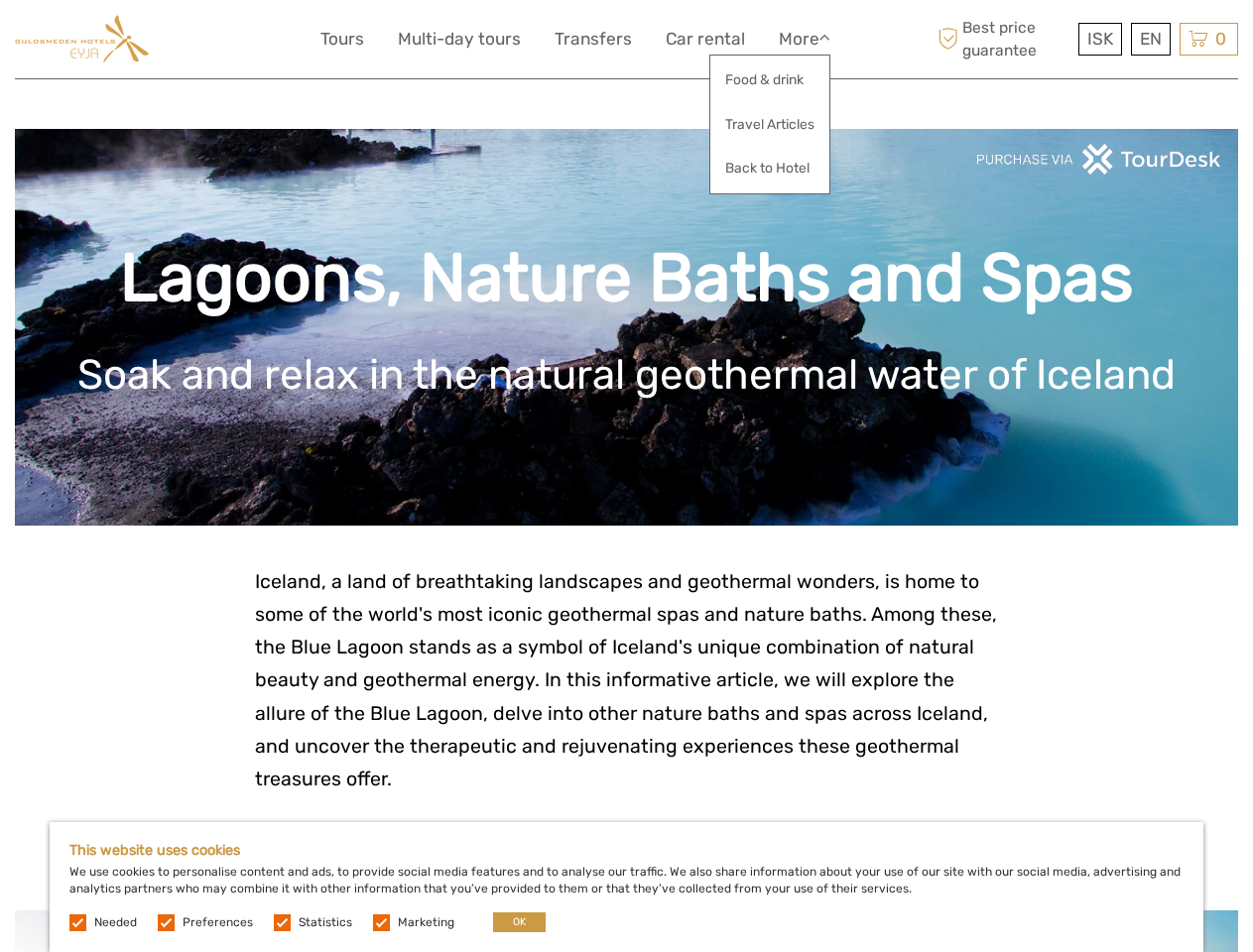click at bounding box center [824, 38] 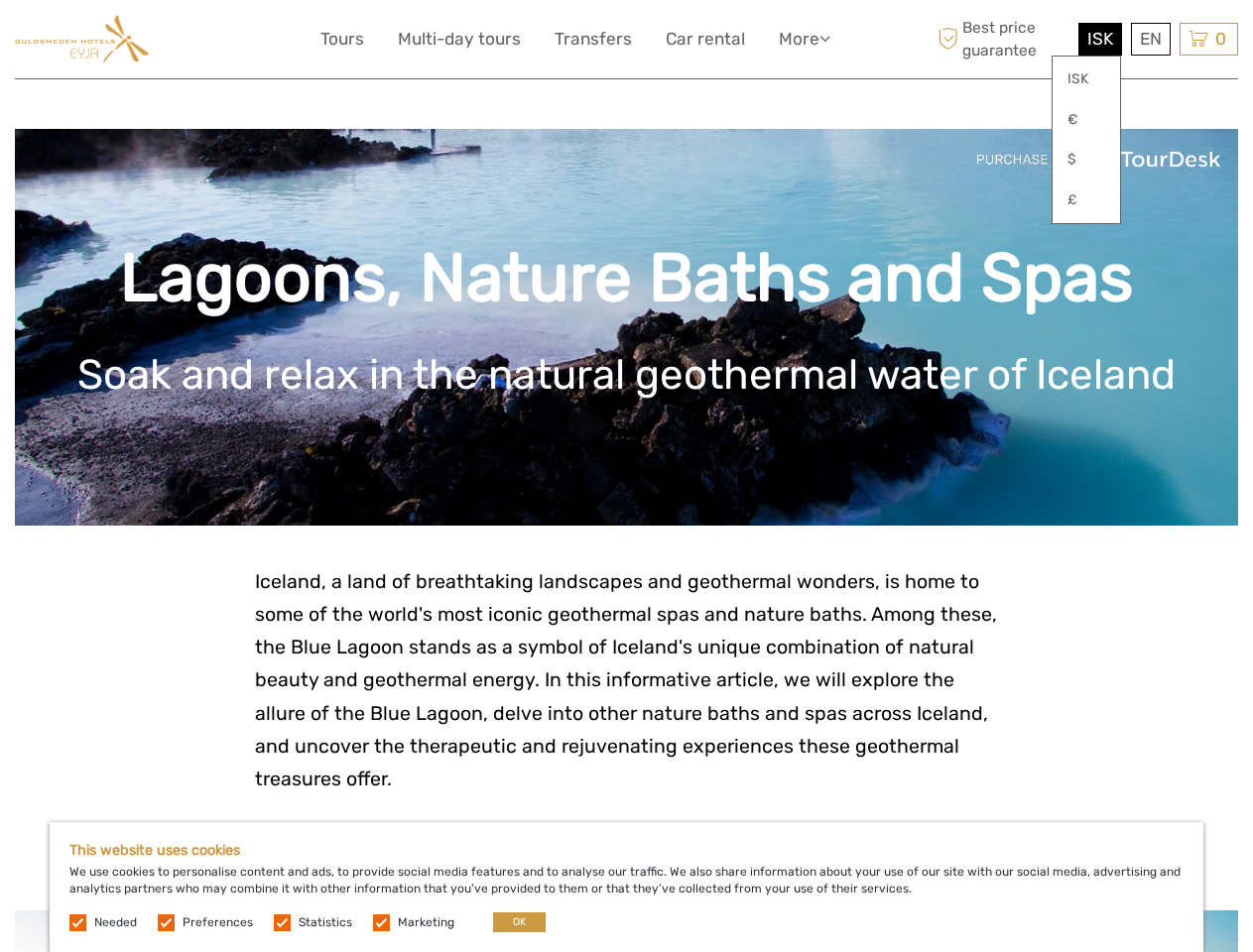 click on "EN
English
Español
Deutsch" at bounding box center (1151, 39) 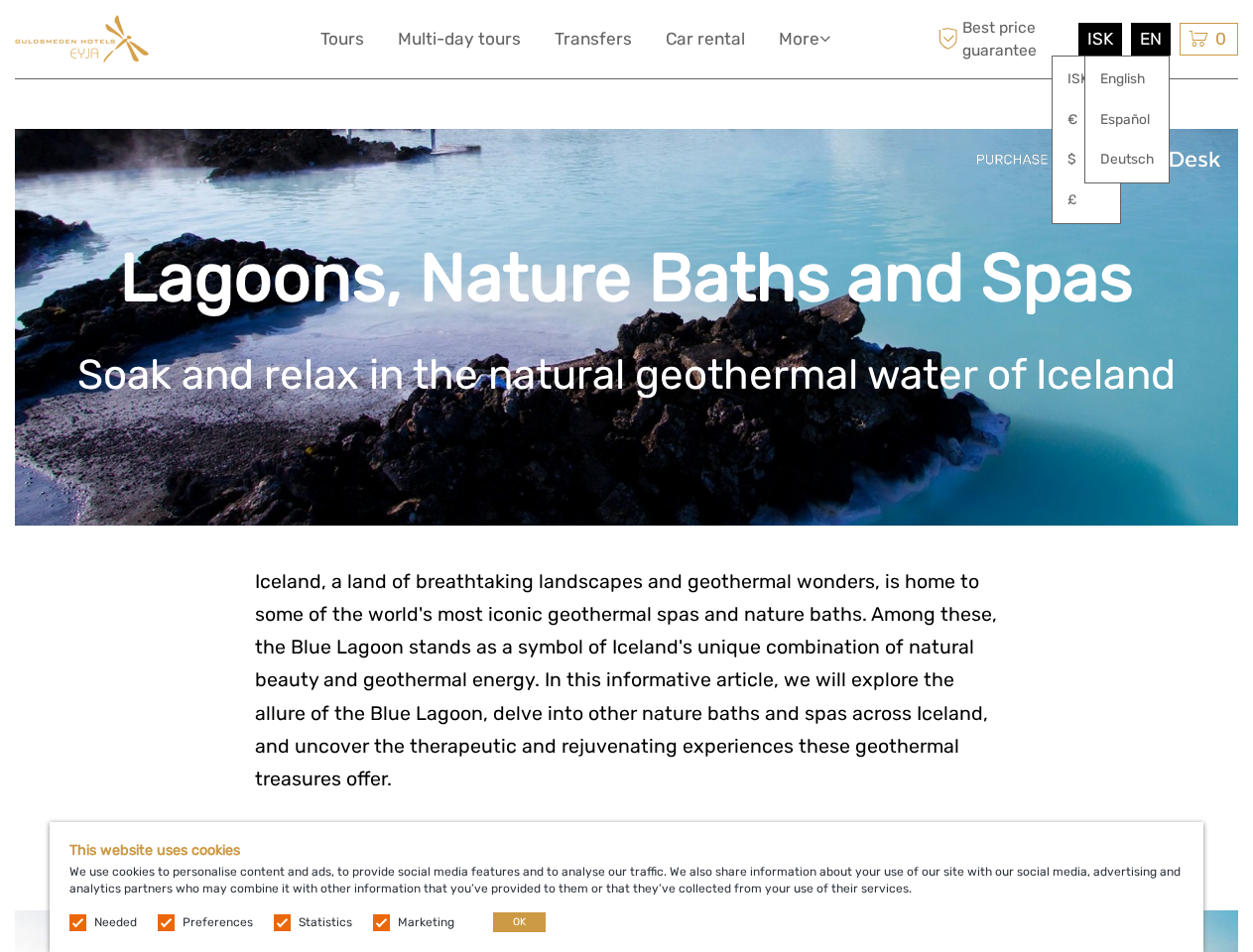 click on "0
Items
Total
0 ISK
Checkout
The shopping cart is empty." at bounding box center (1208, 39) 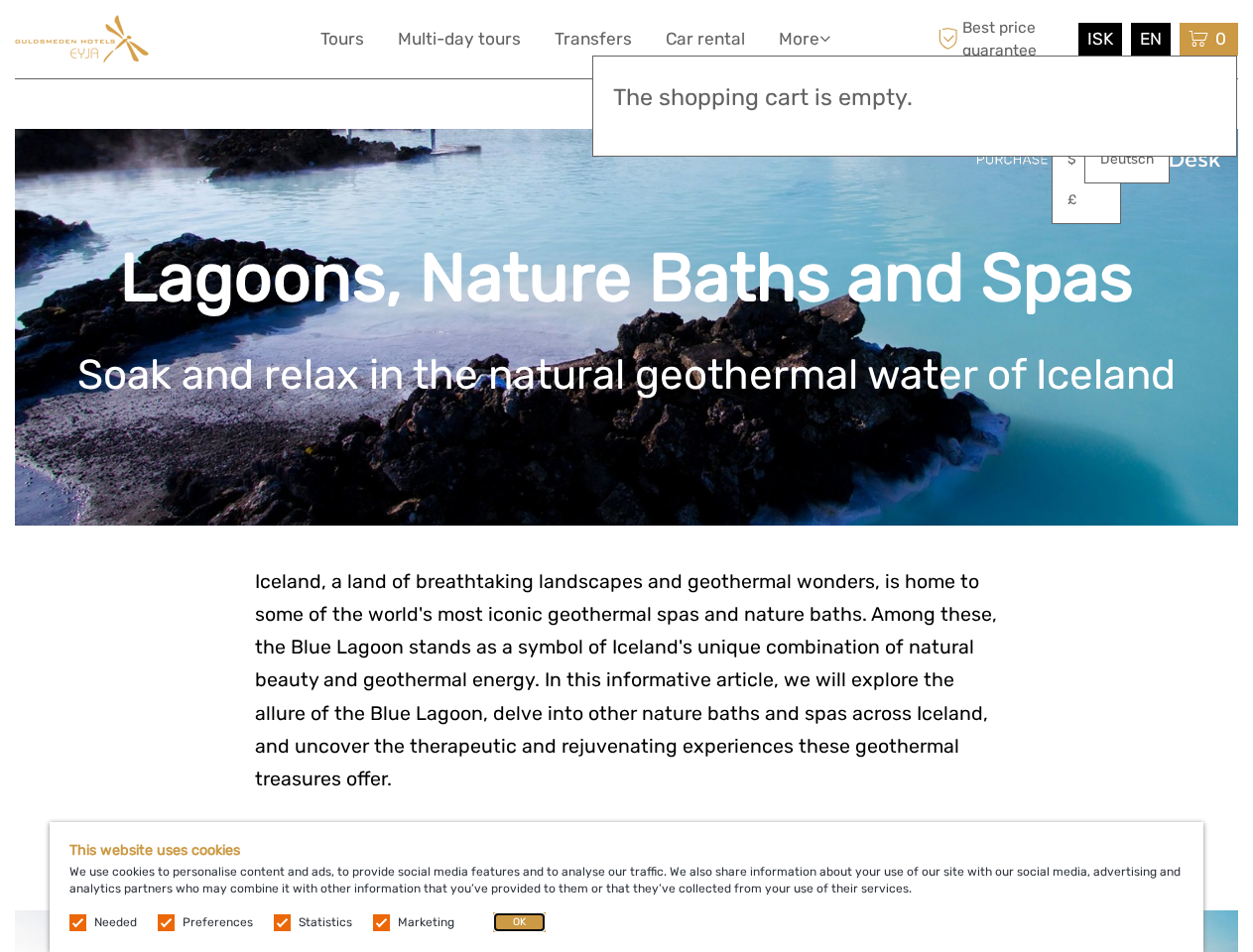 click on "OK" at bounding box center [519, 922] 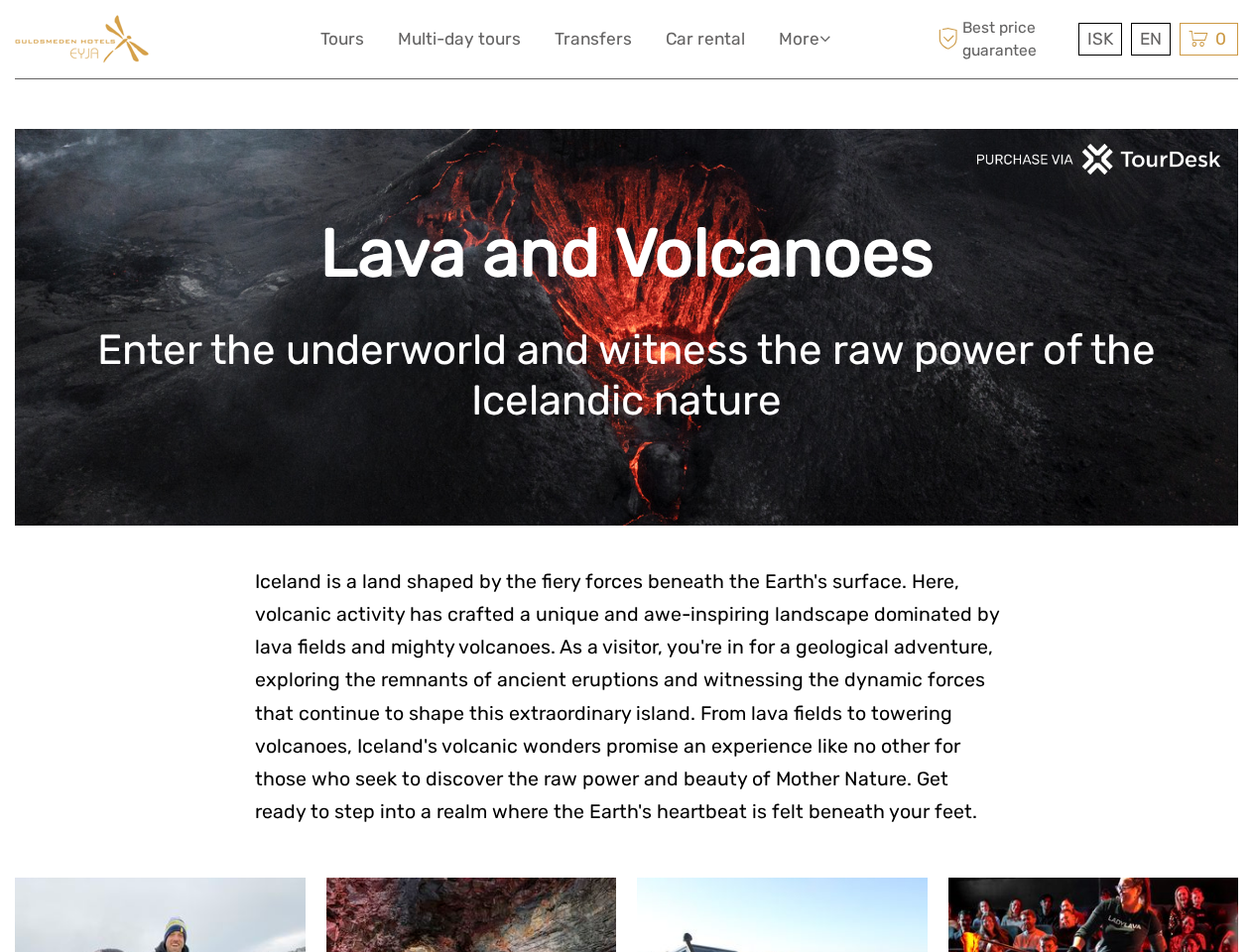 scroll, scrollTop: 0, scrollLeft: 0, axis: both 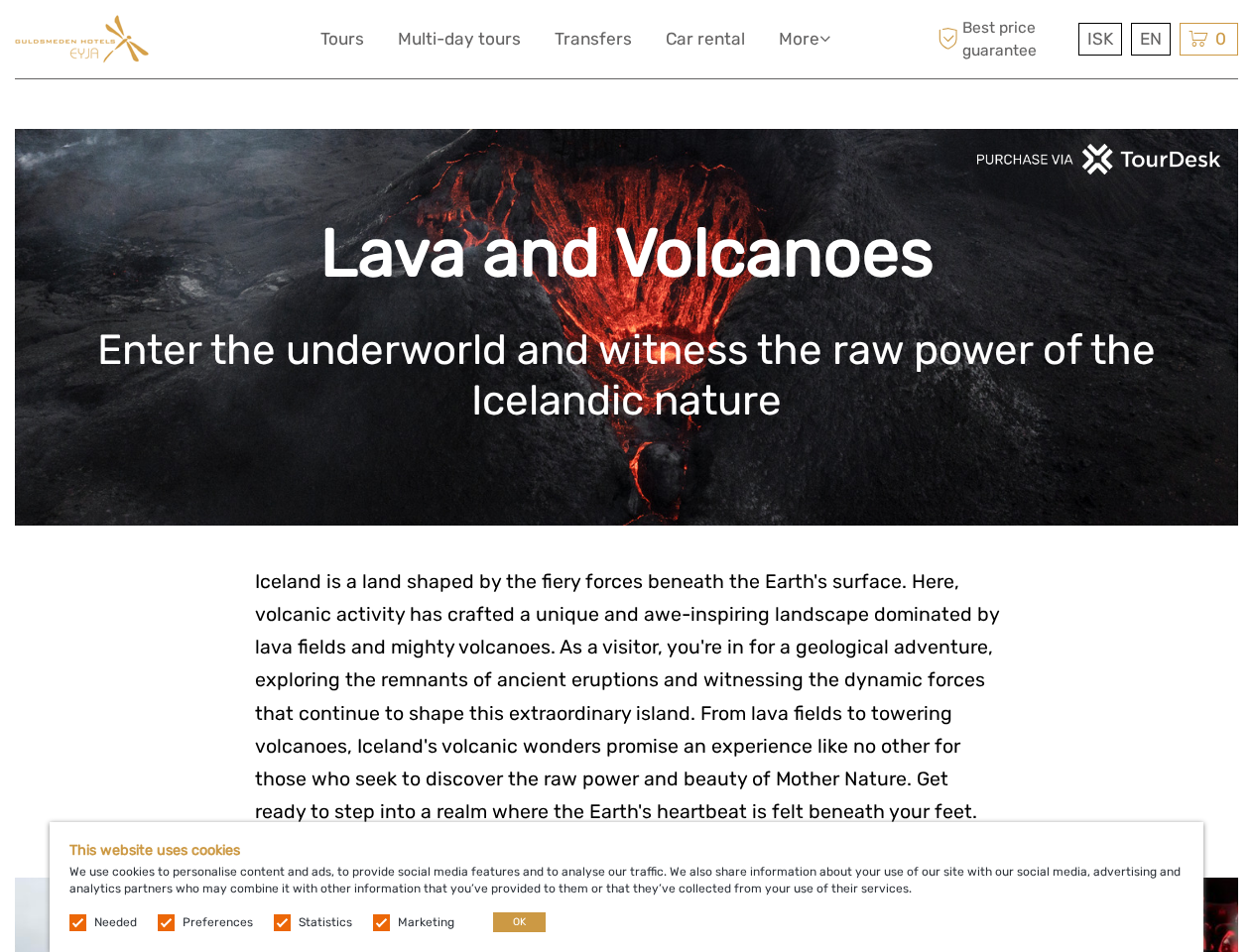 click on "More" at bounding box center [805, 39] 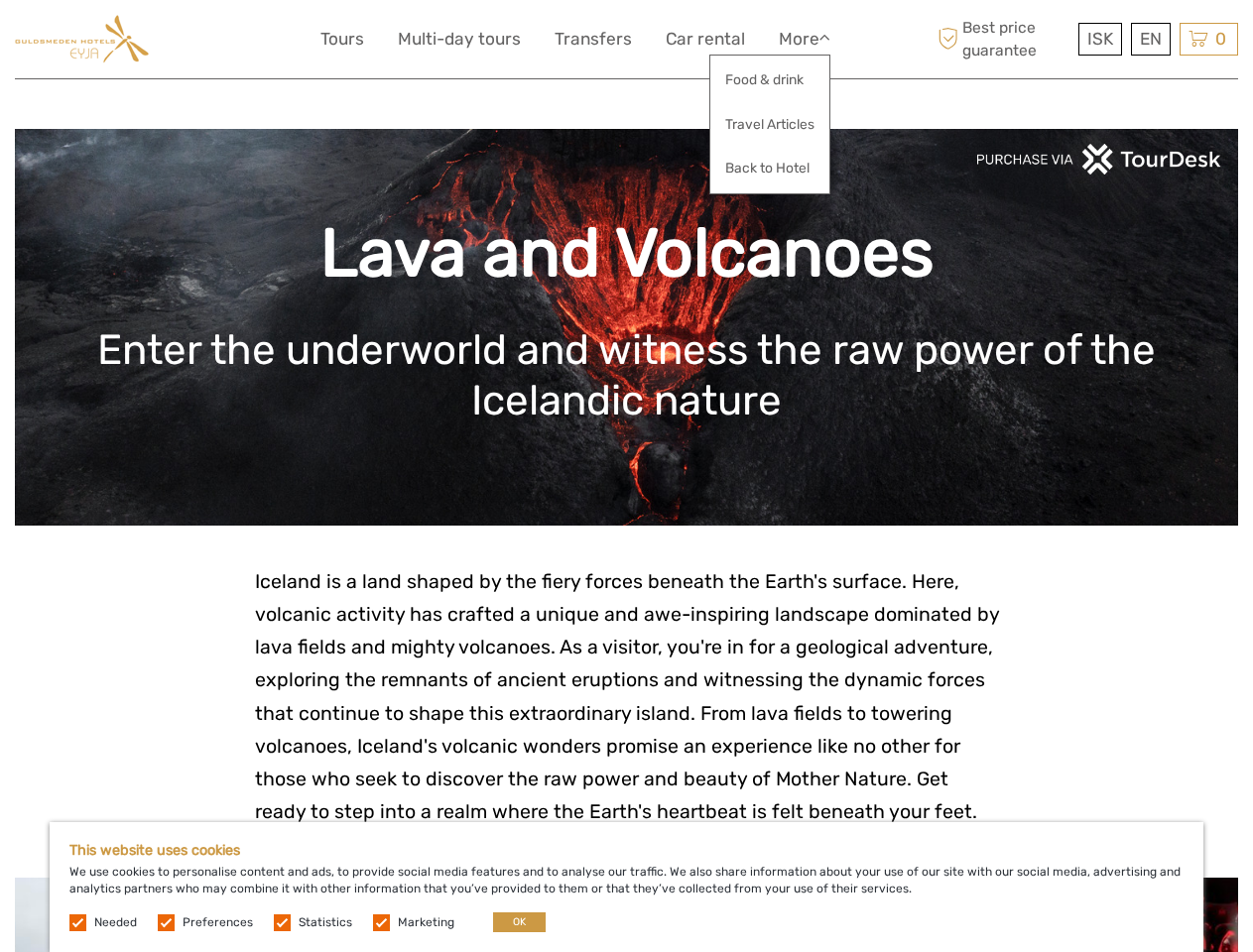 click at bounding box center [824, 38] 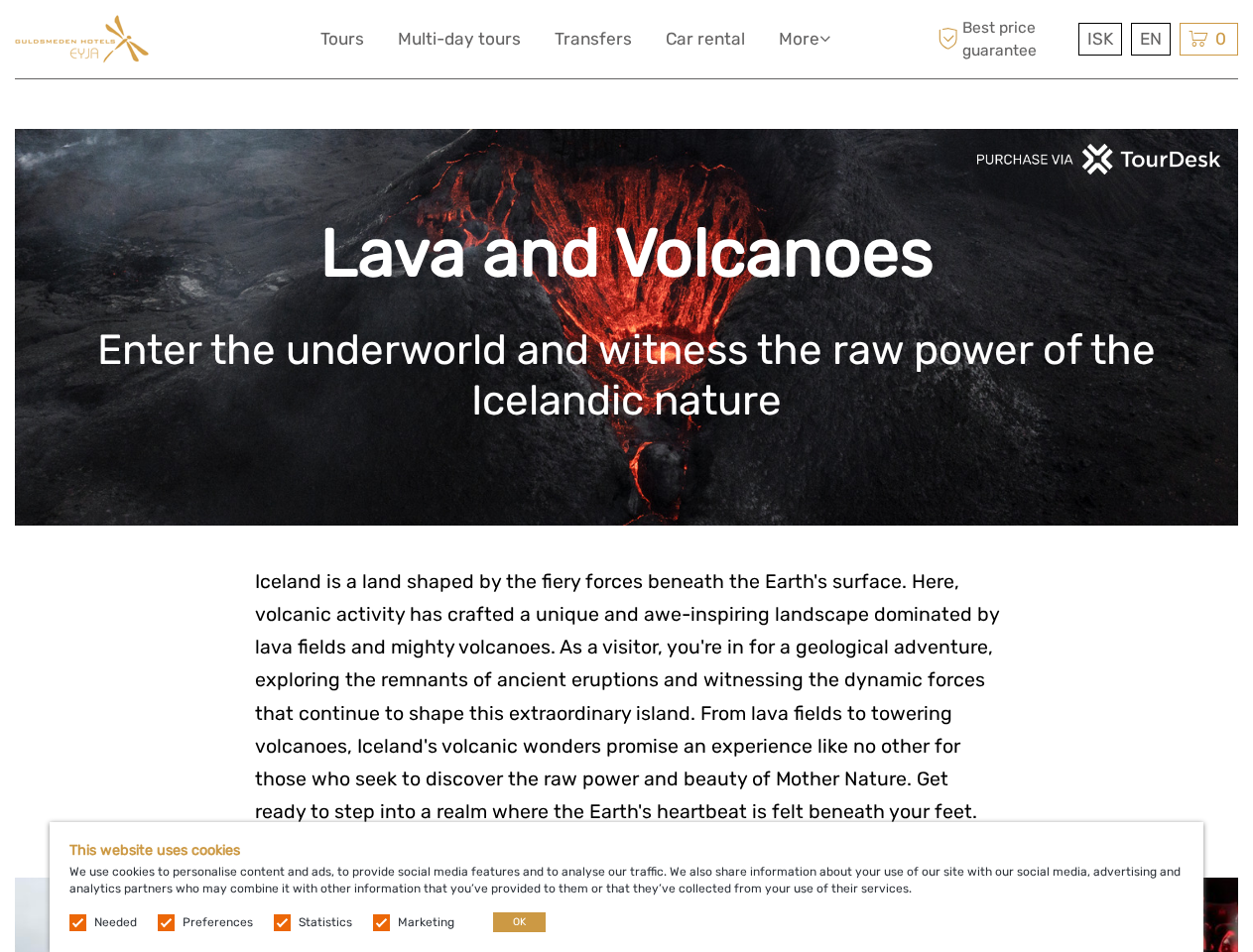 click on "ISK" at bounding box center [1100, 39] 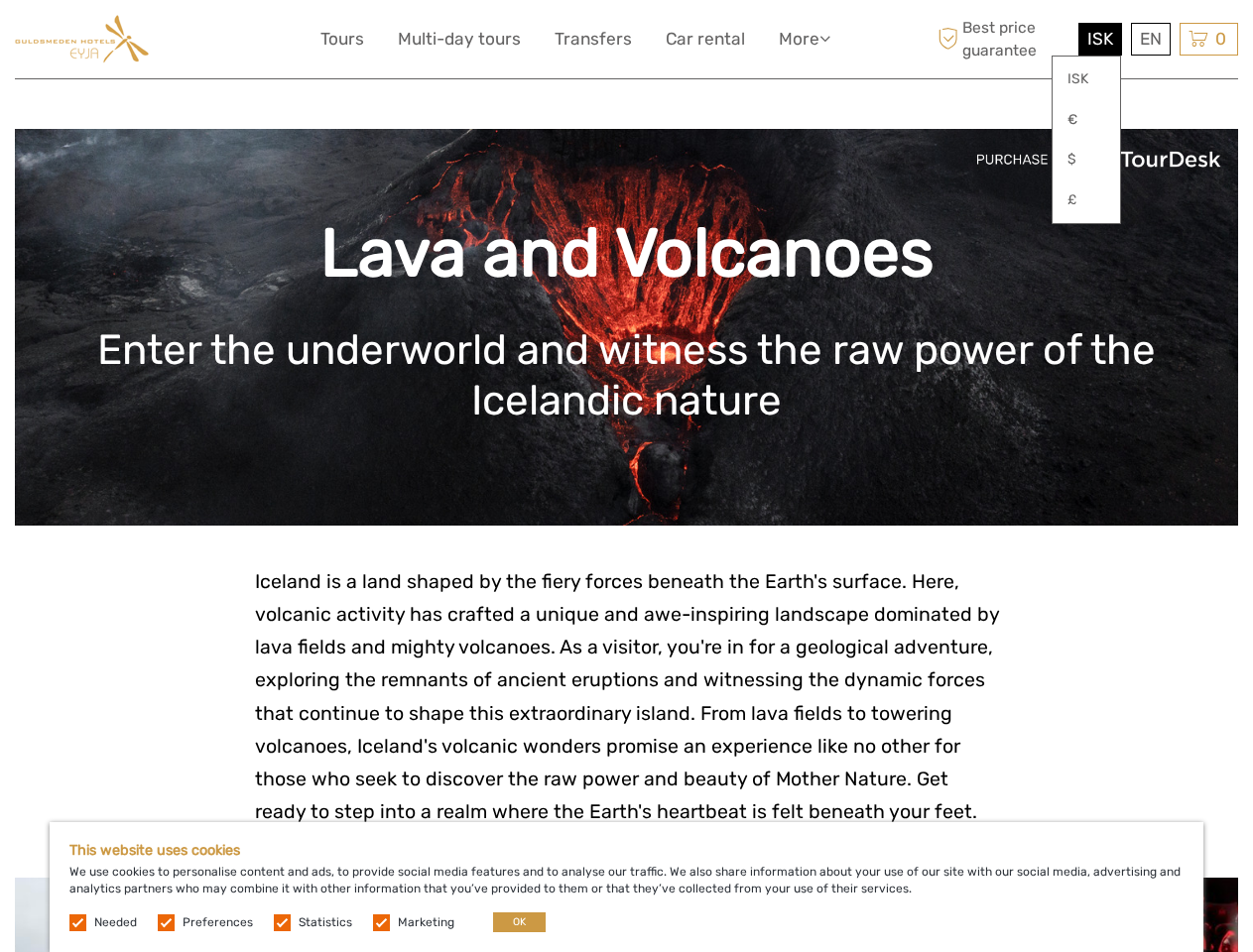 click on "EN
English
Español
Deutsch" at bounding box center [1151, 39] 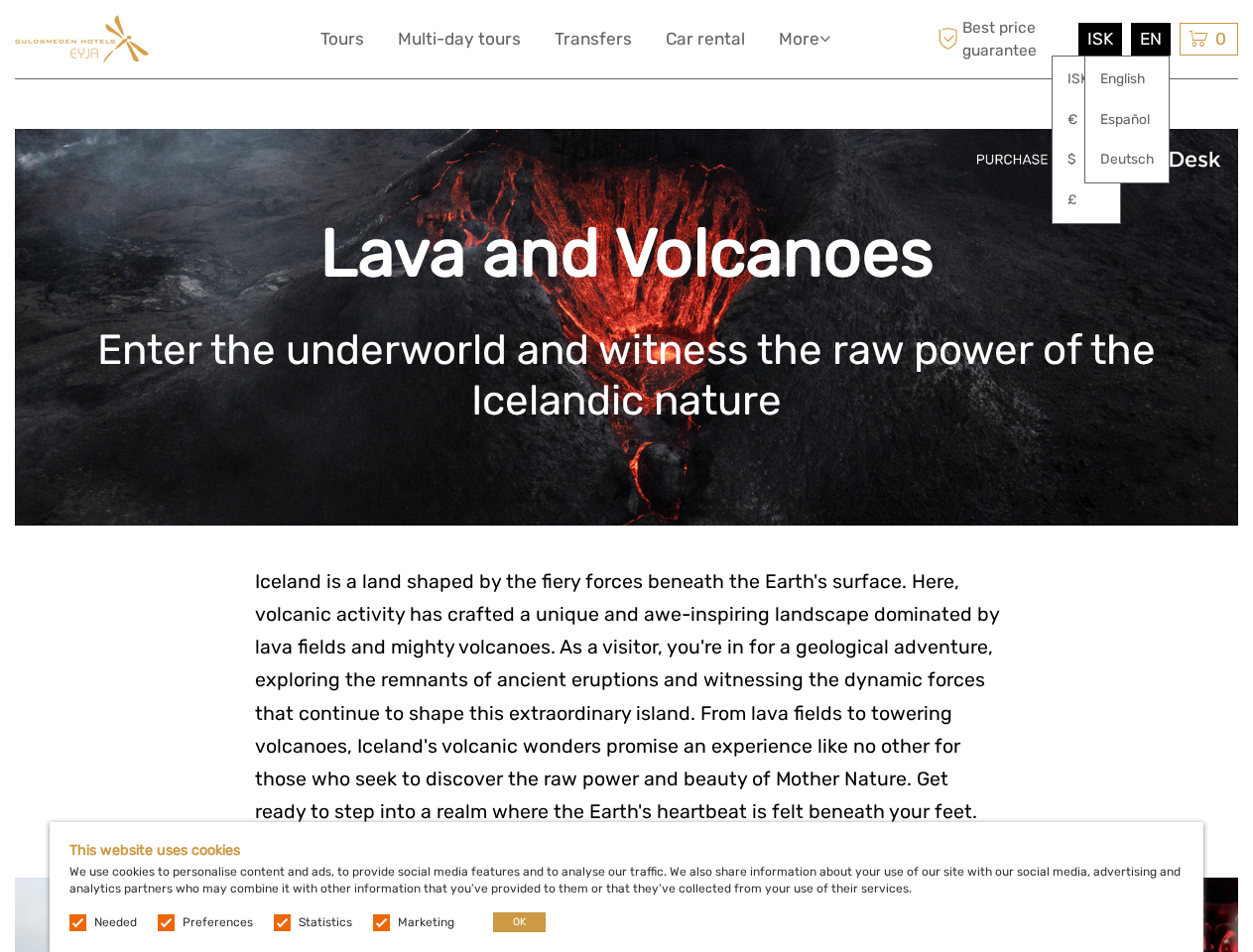 click on "0
Items
Total
0 ISK
Checkout
The shopping cart is empty." at bounding box center (1208, 39) 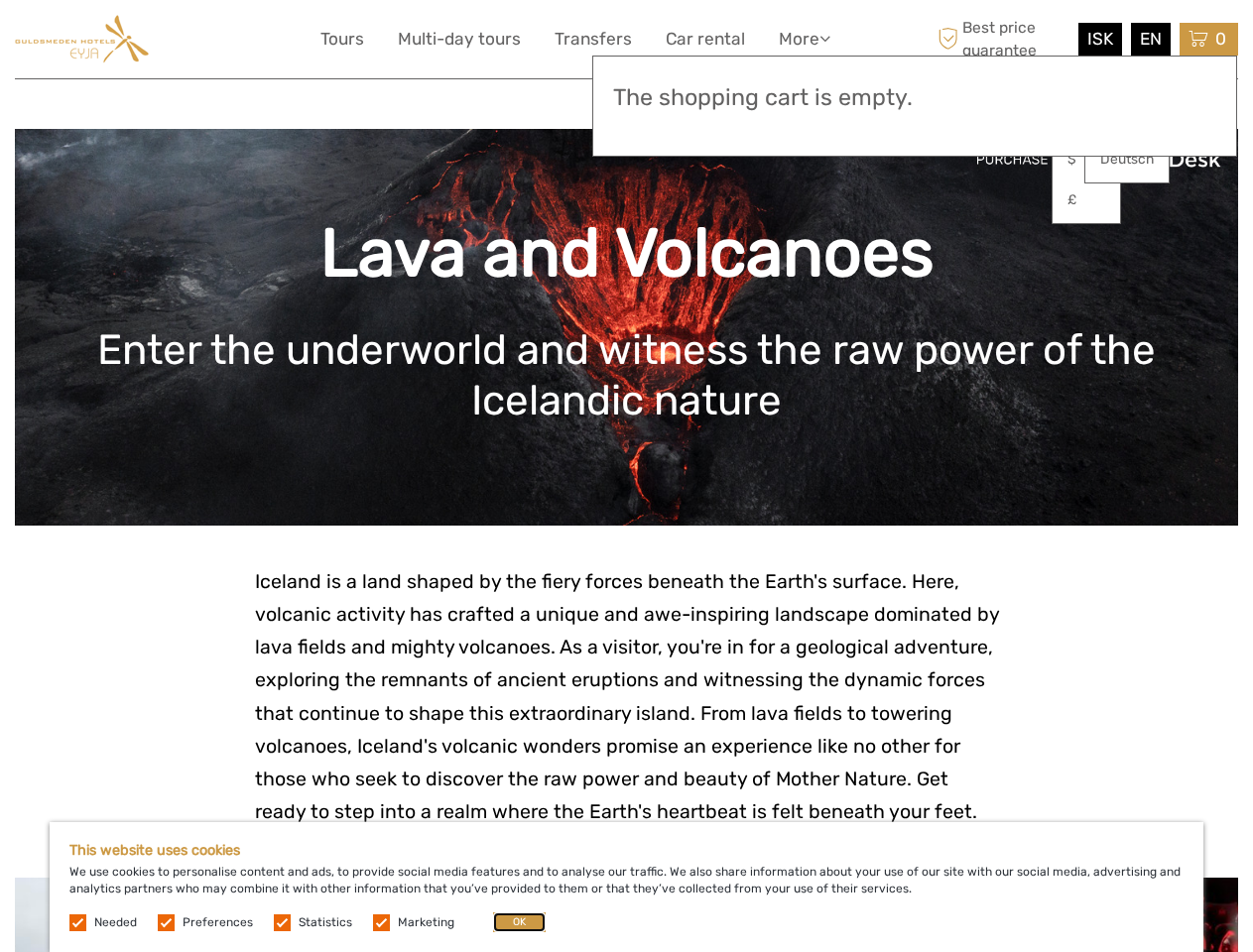 click on "OK" at bounding box center [519, 922] 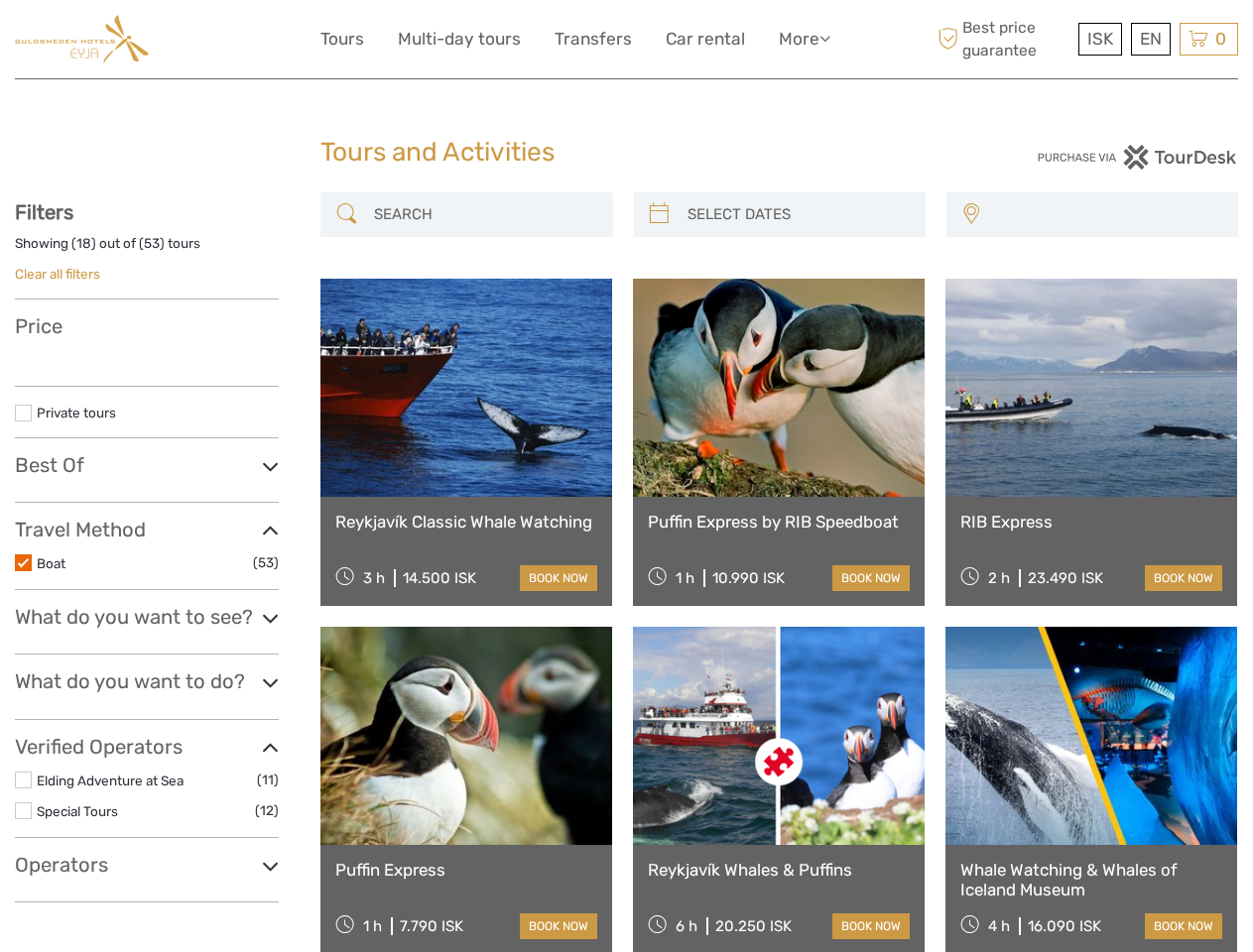 scroll, scrollTop: 0, scrollLeft: 0, axis: both 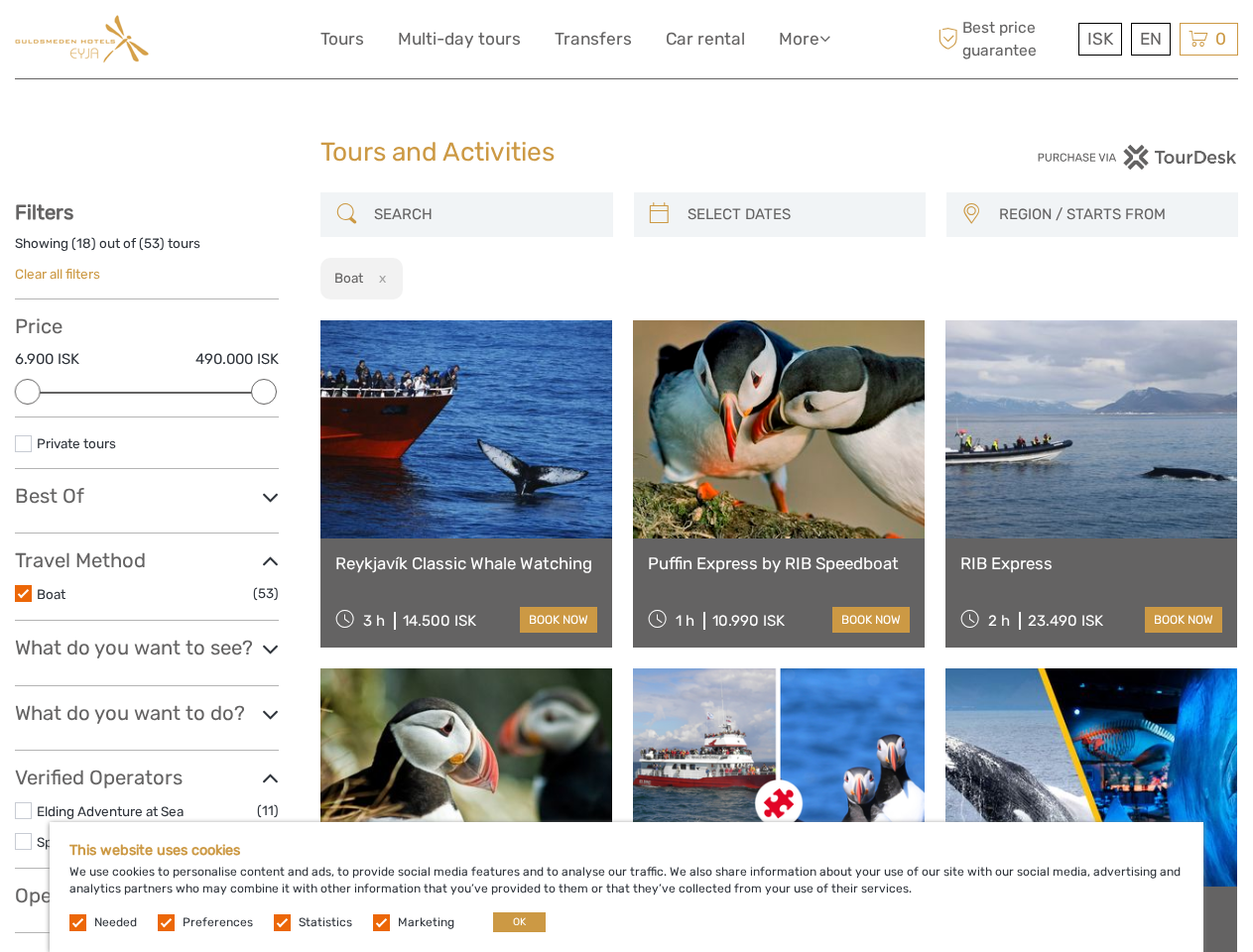 click on "More" at bounding box center [805, 39] 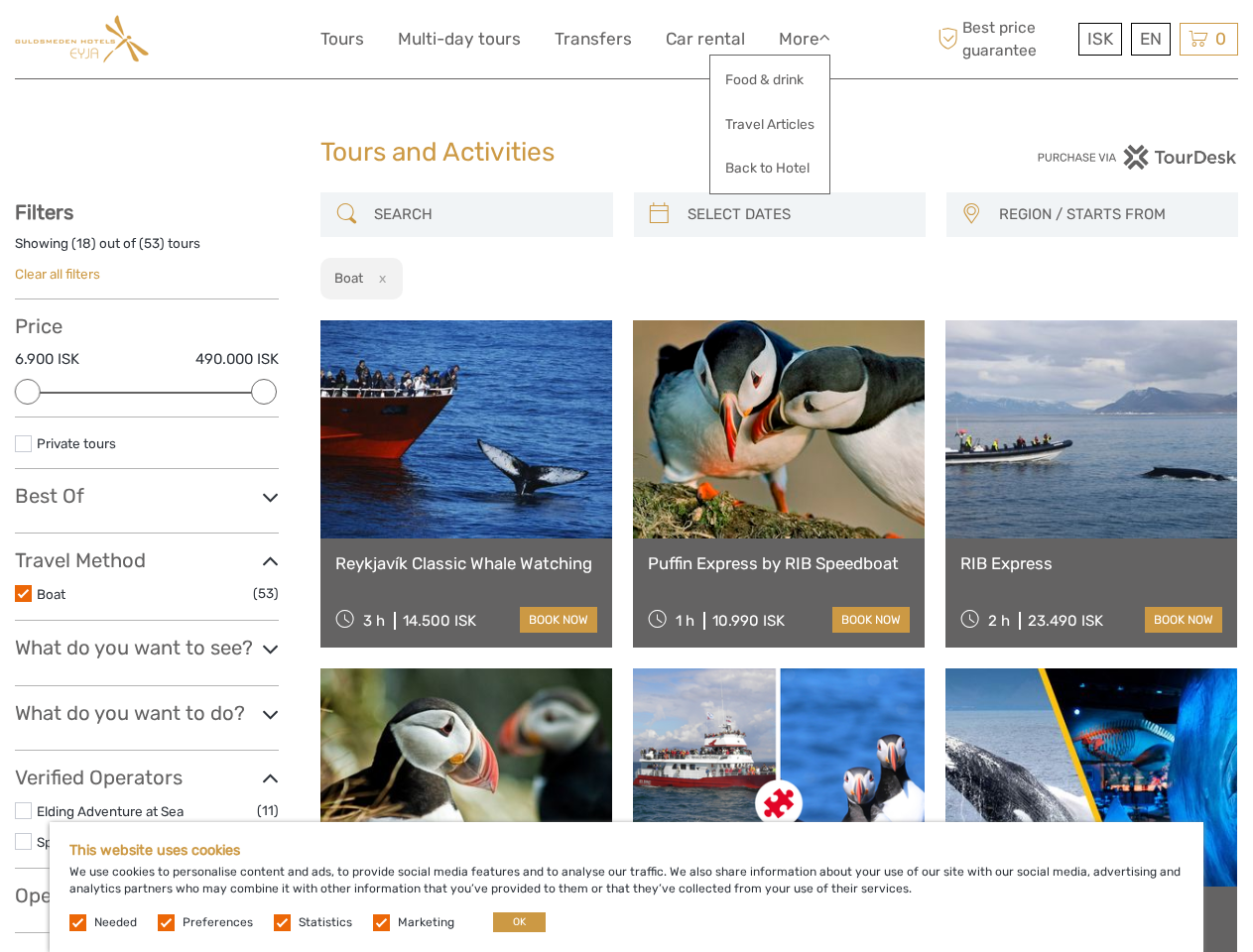 click at bounding box center (824, 38) 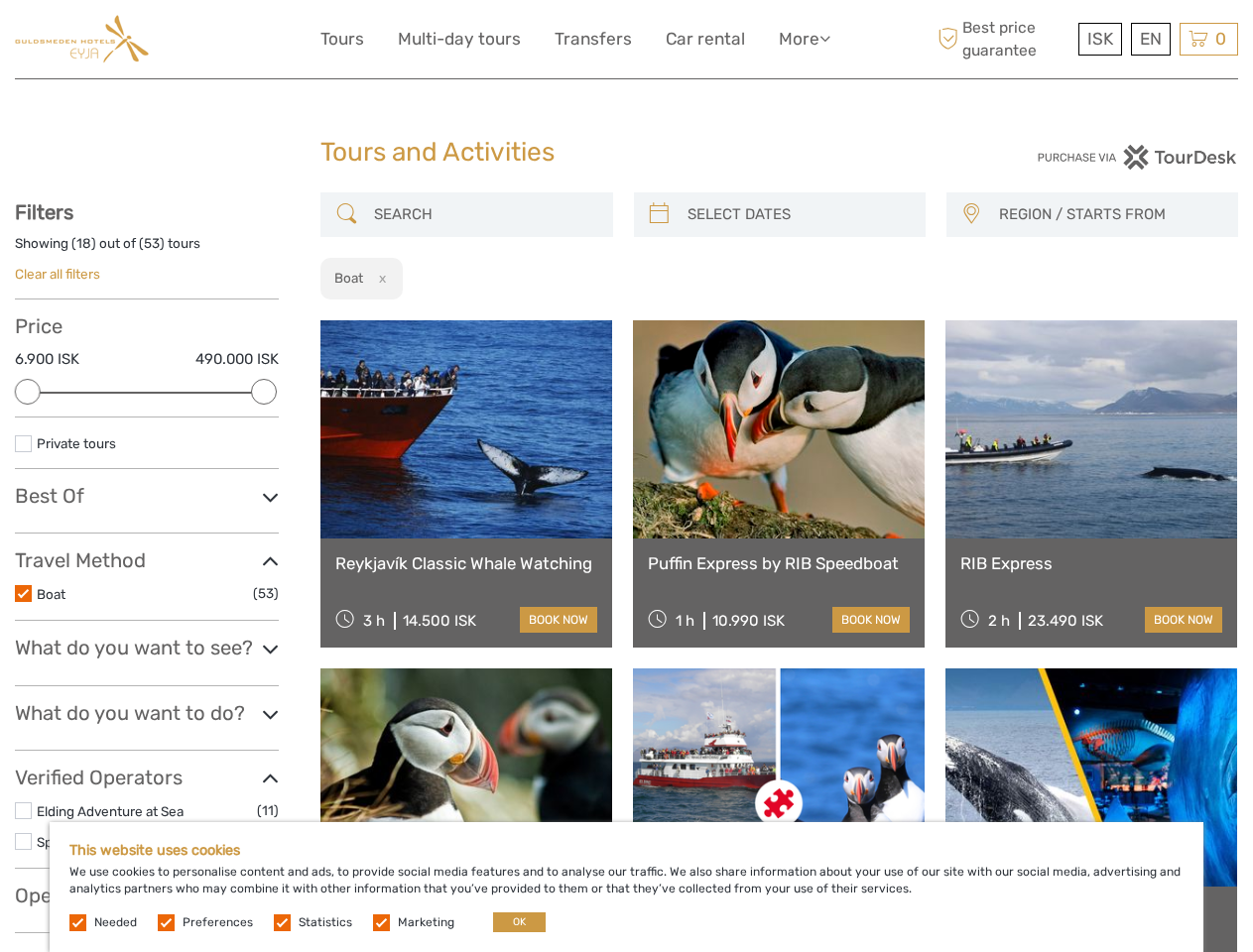 drag, startPoint x: 0, startPoint y: 0, endPoint x: 10, endPoint y: 10, distance: 14.142136 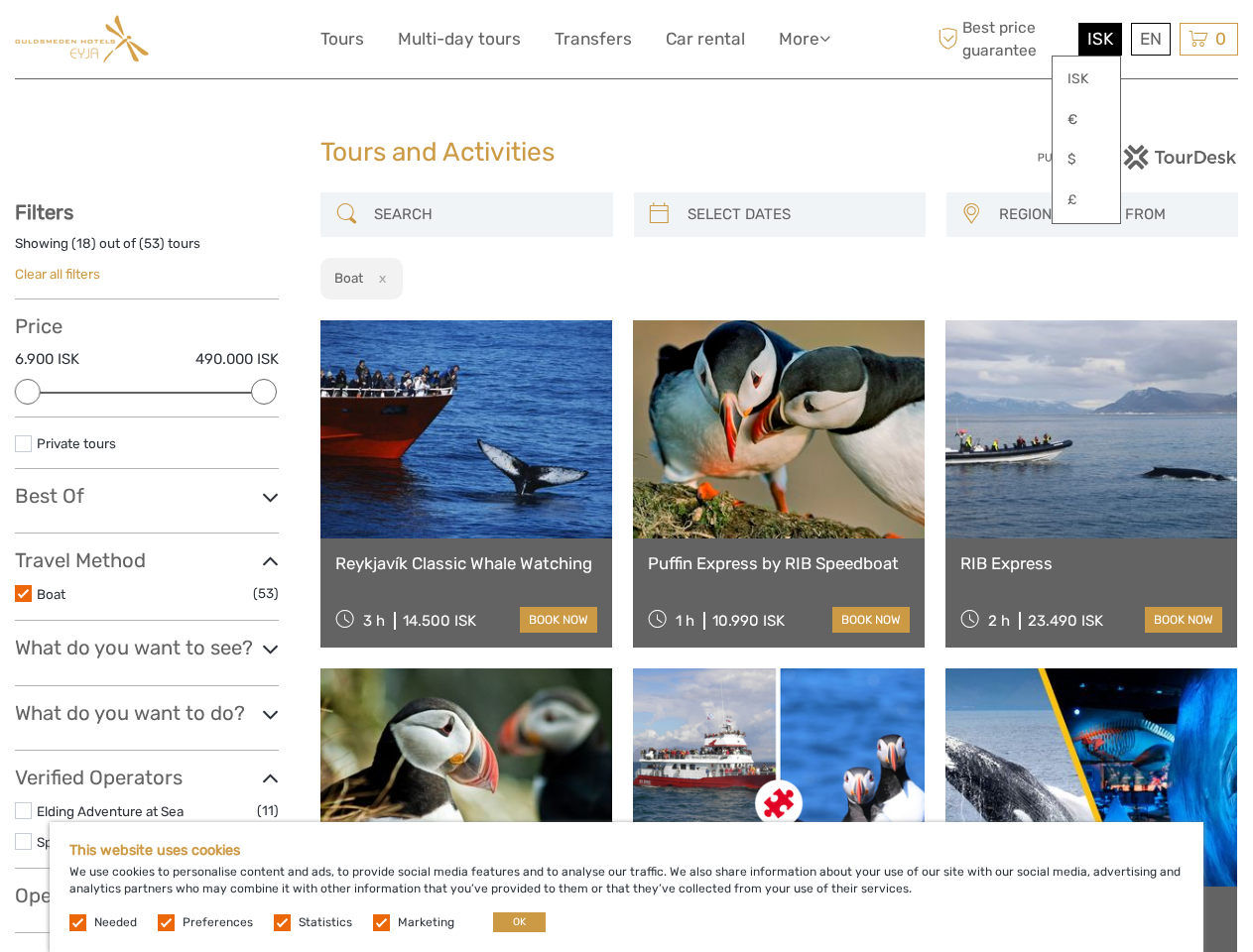 drag, startPoint x: 10, startPoint y: 10, endPoint x: 0, endPoint y: 0, distance: 14.142136 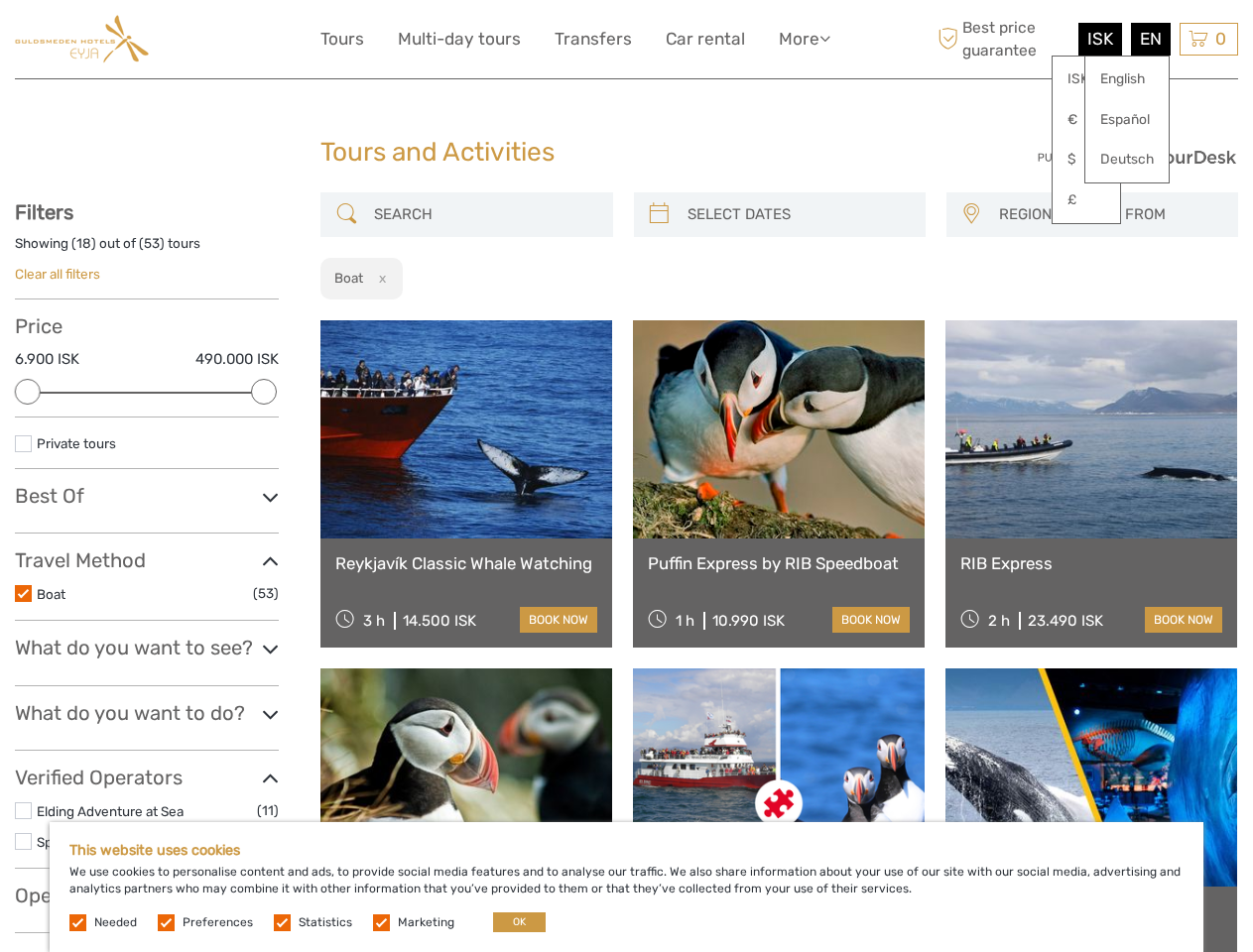 click on "0
Items
Total
0 ISK
Checkout
The shopping cart is empty." at bounding box center [1208, 39] 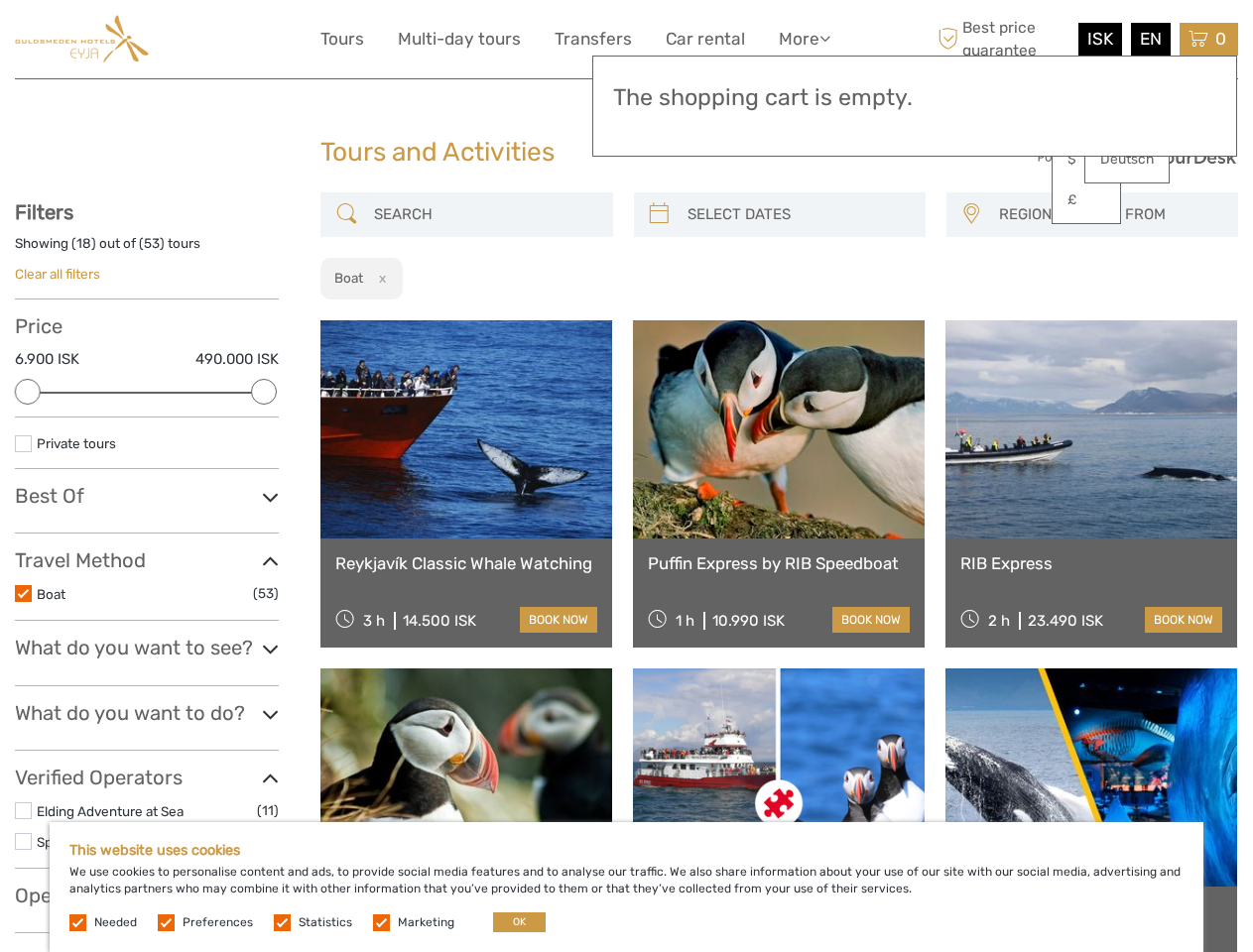 click at bounding box center (28, 392) 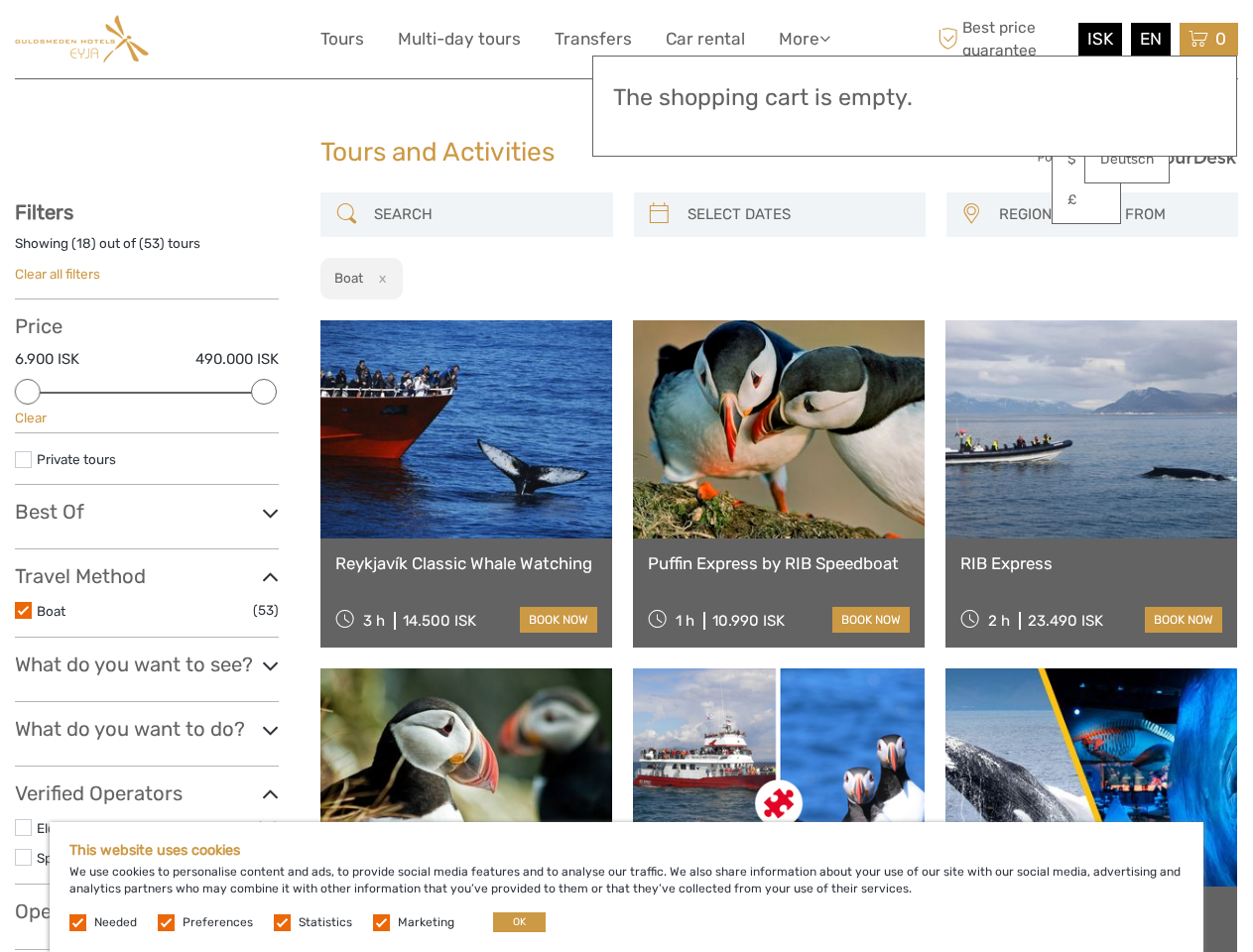 click at bounding box center (270, 513) 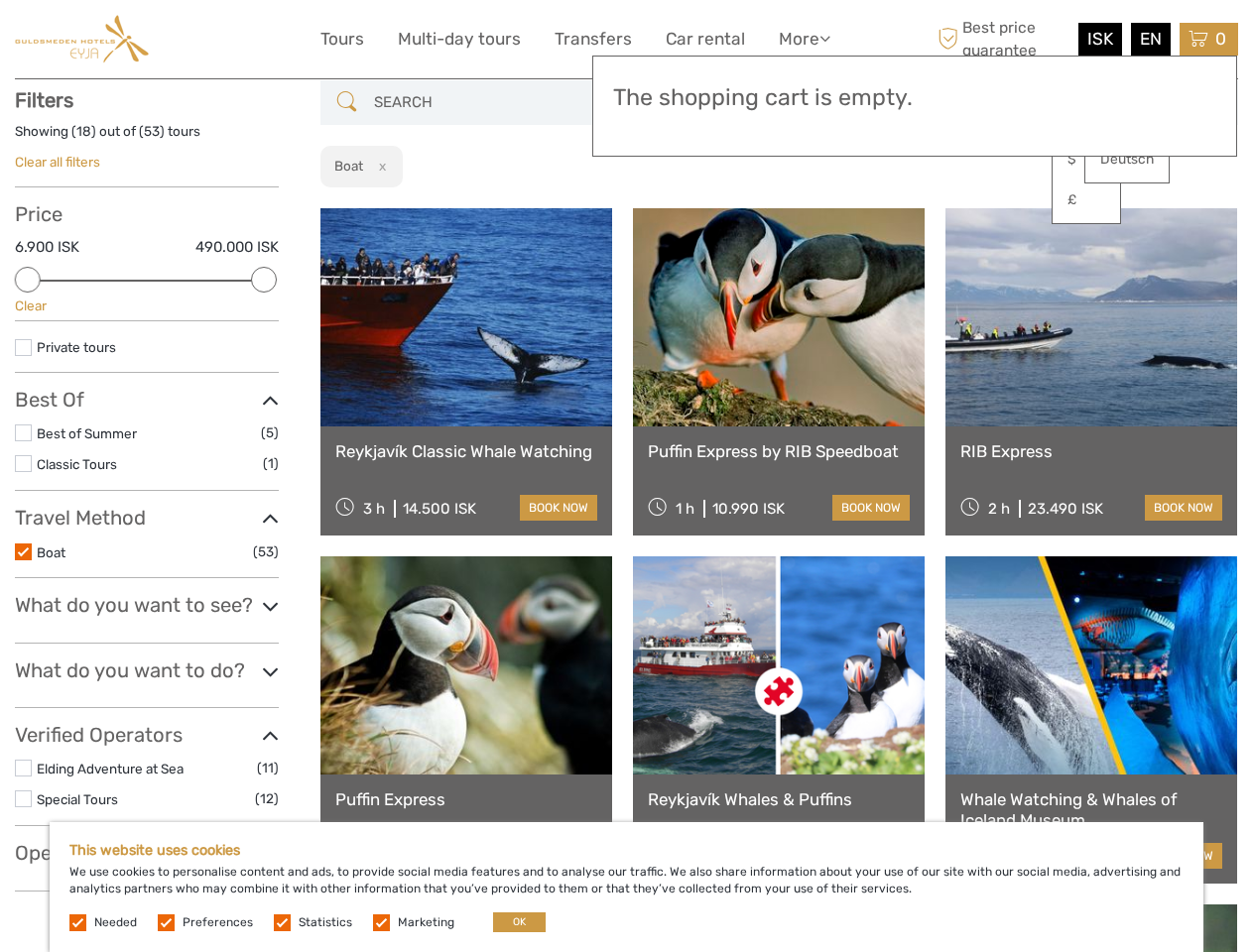 click at bounding box center (779, 317) 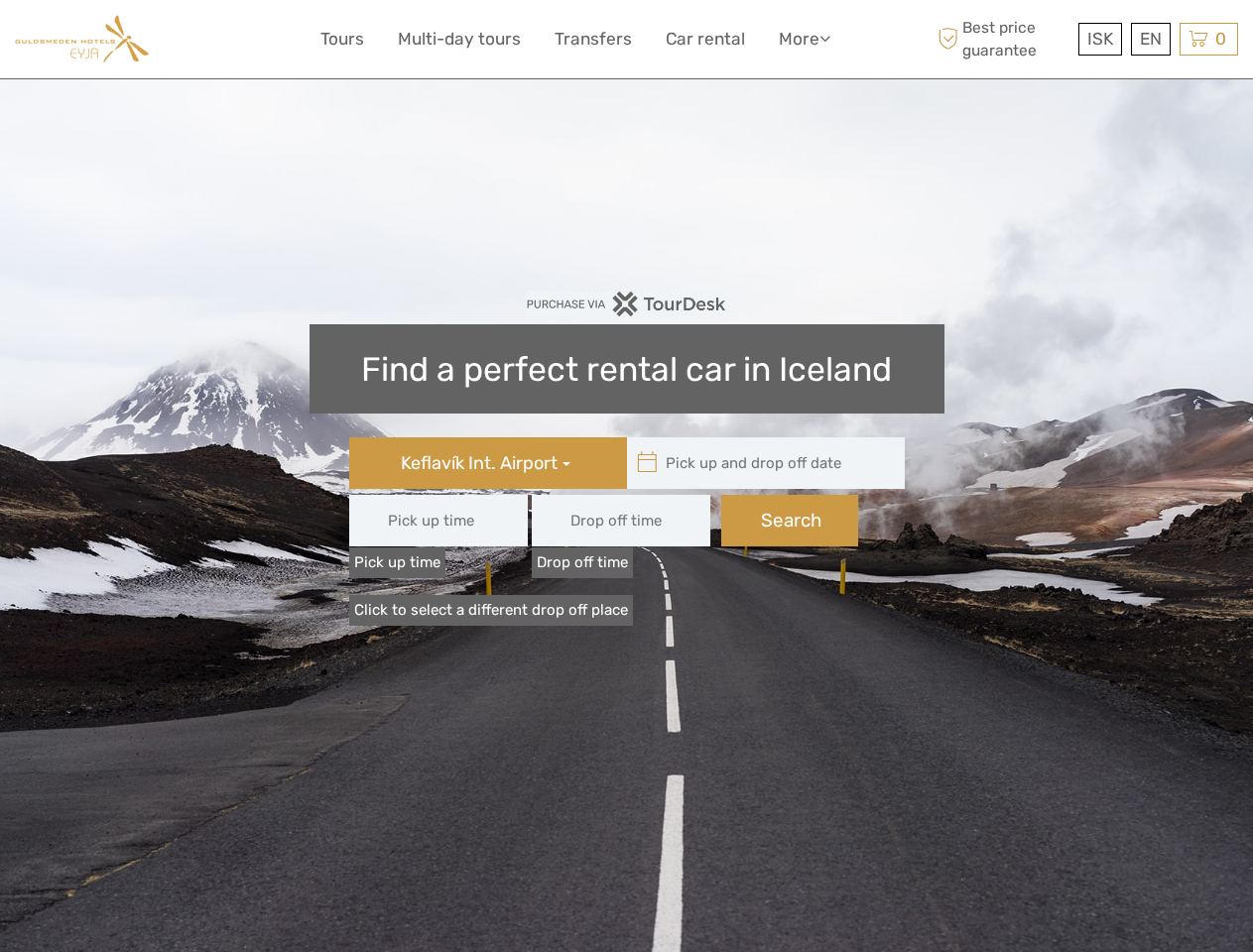 scroll, scrollTop: 0, scrollLeft: 0, axis: both 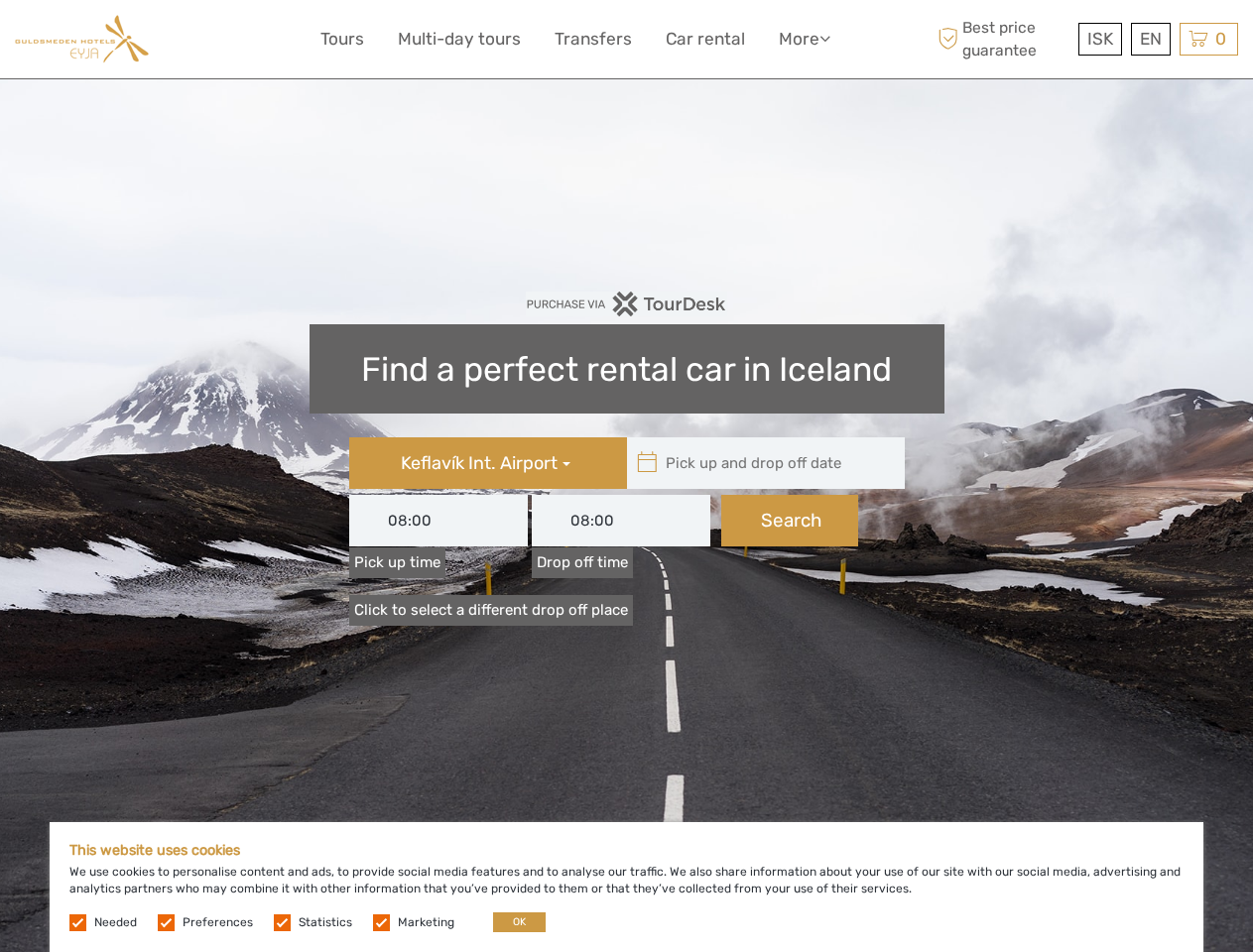 click on "More" at bounding box center (805, 39) 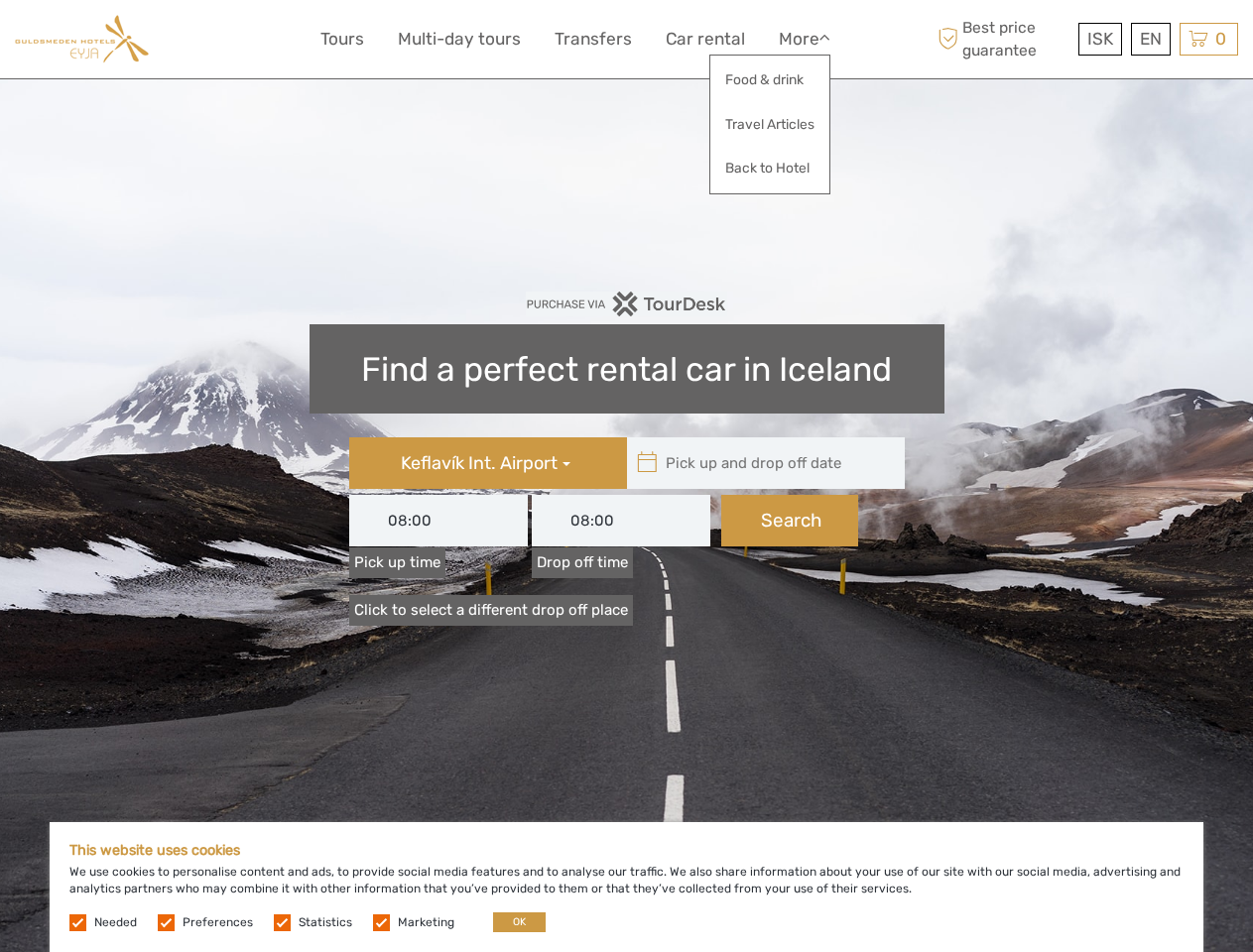 click at bounding box center [824, 38] 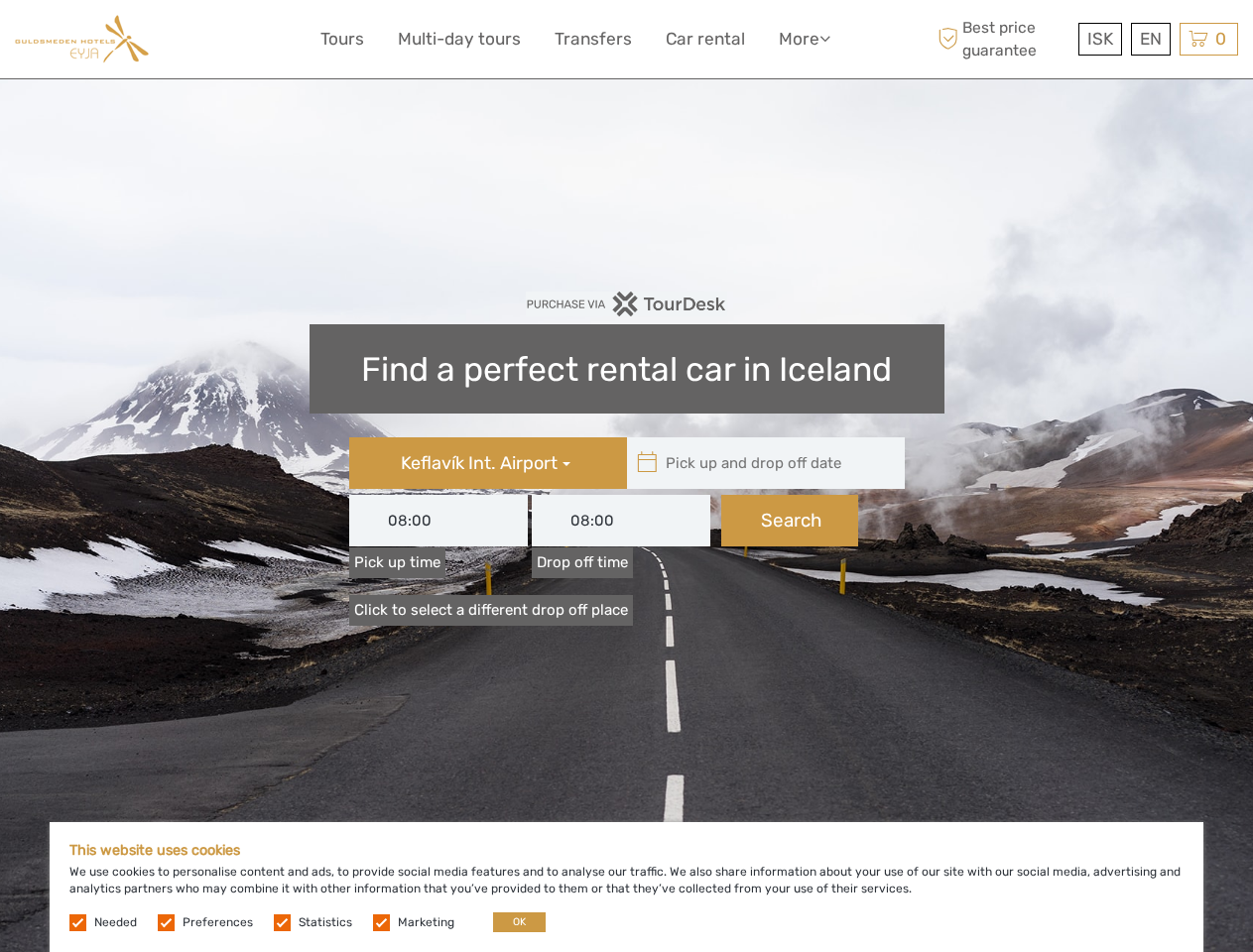 click on "ISK" at bounding box center [1100, 39] 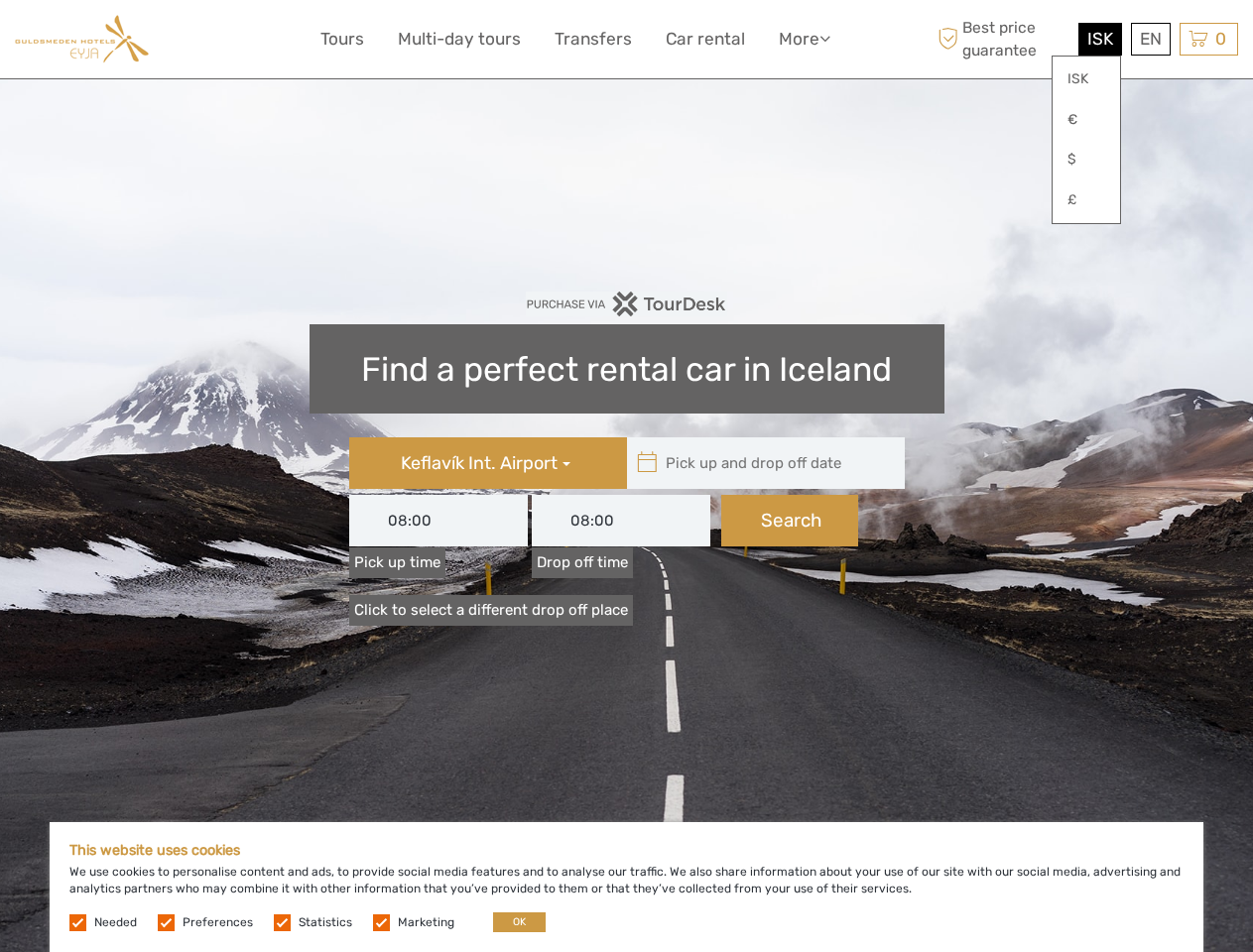 click on "EN
English
Español
Deutsch" at bounding box center [1151, 39] 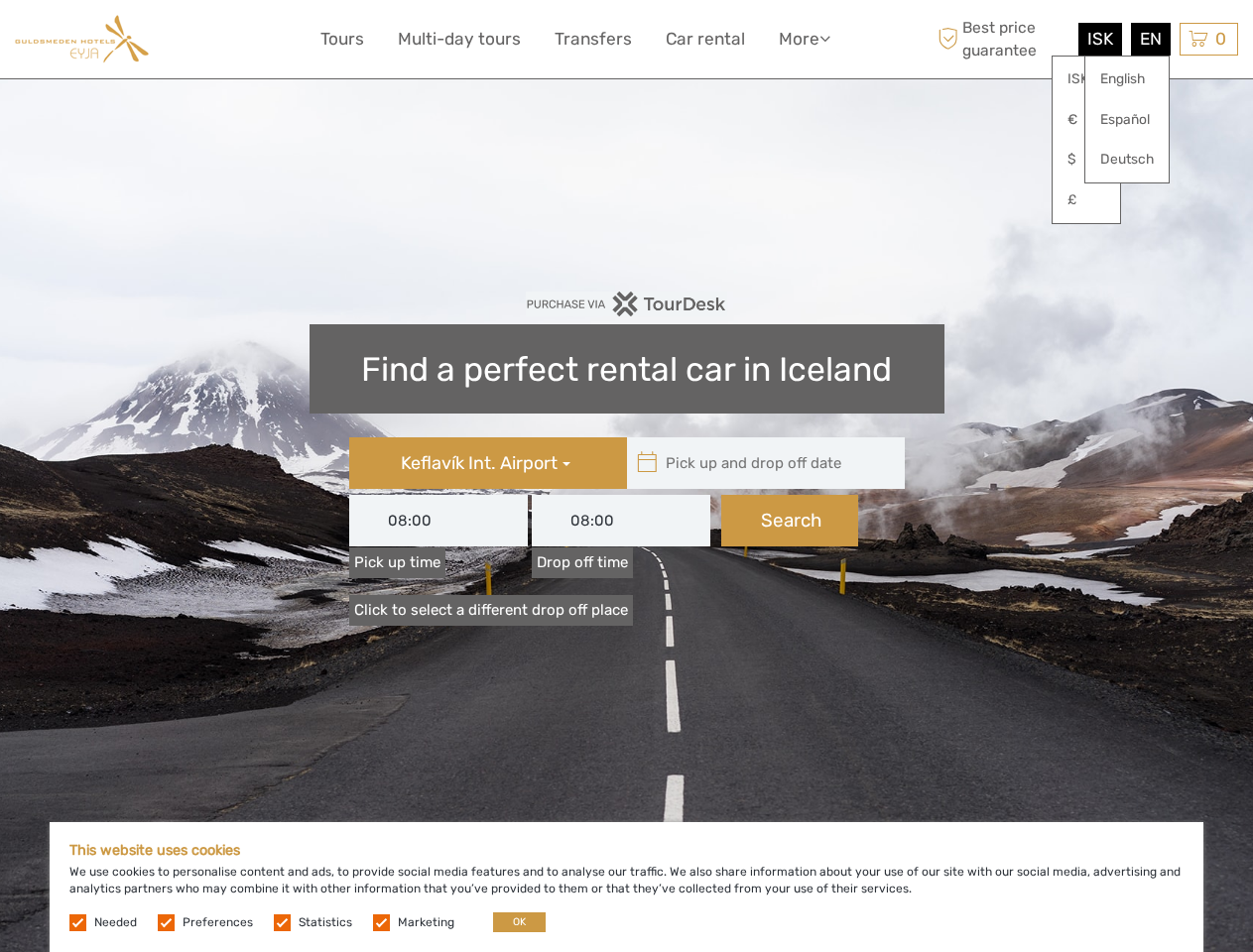click on "0
Items
Total
0 ISK
Checkout
The shopping cart is empty." at bounding box center (1208, 39) 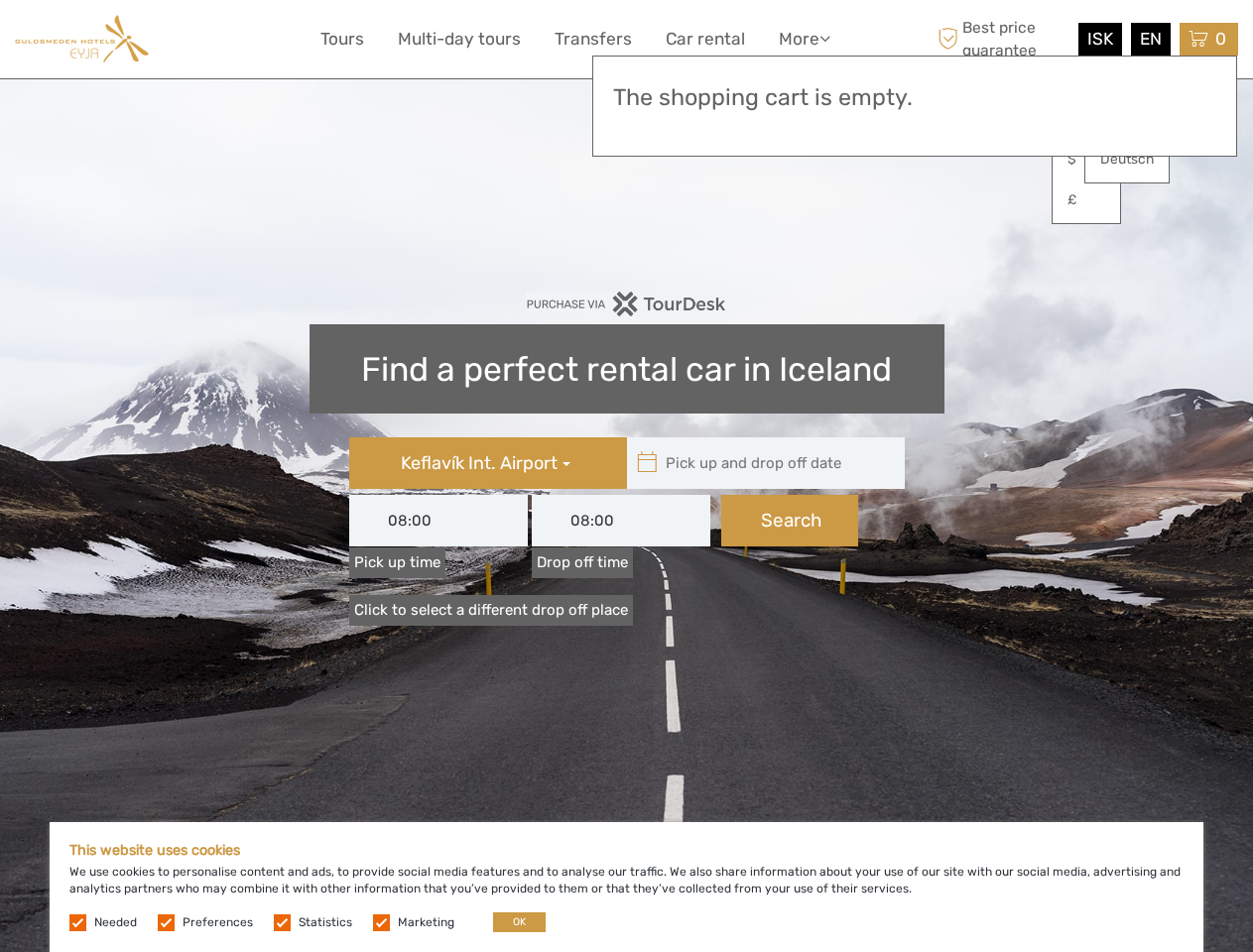 scroll, scrollTop: 0, scrollLeft: 0, axis: both 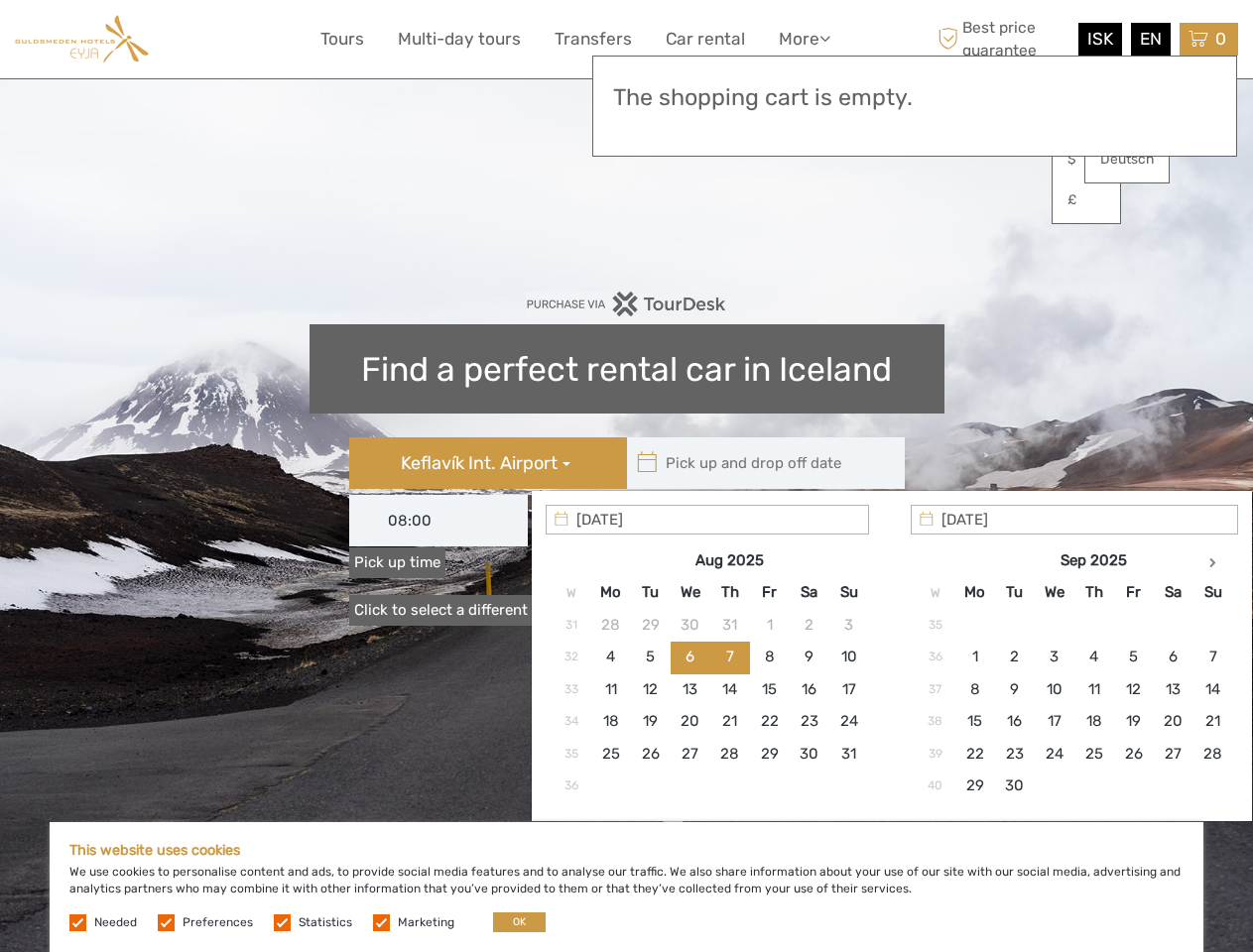 click on "OK" at bounding box center (519, 922) 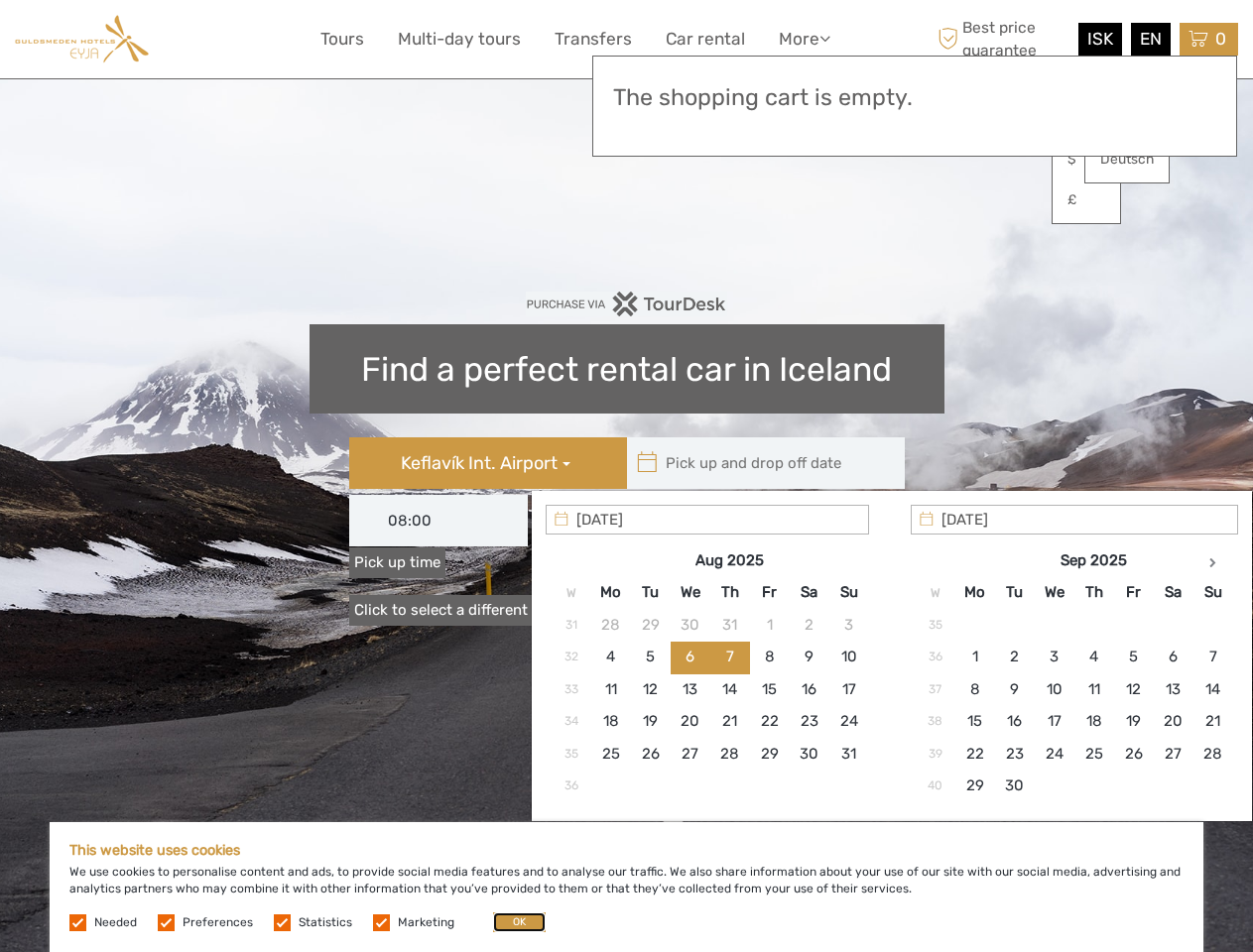 type on "[DATE]  -  [DATE]" 